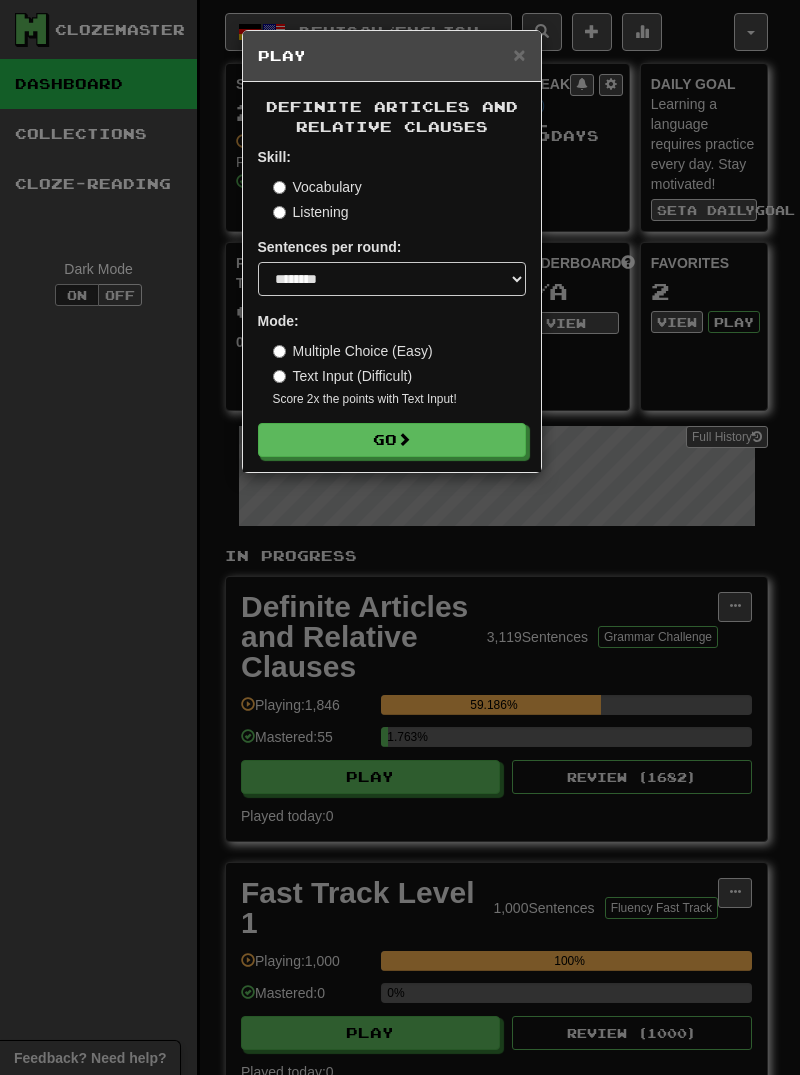 select on "********" 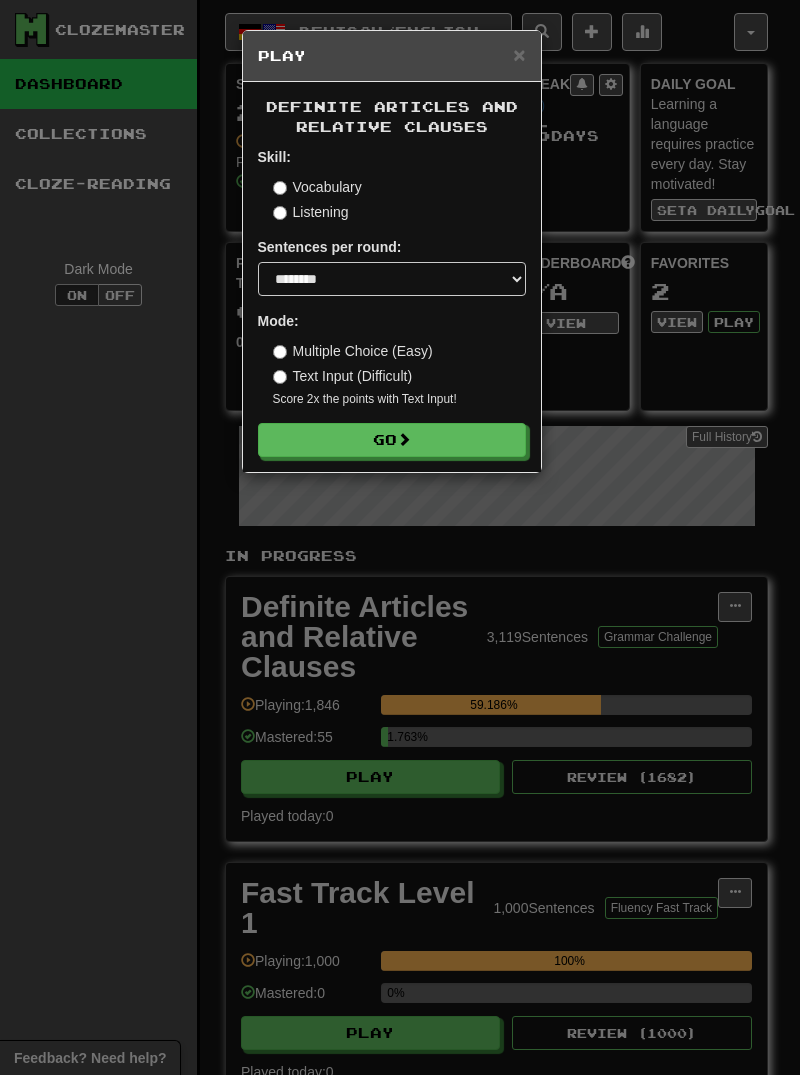 scroll, scrollTop: 0, scrollLeft: 0, axis: both 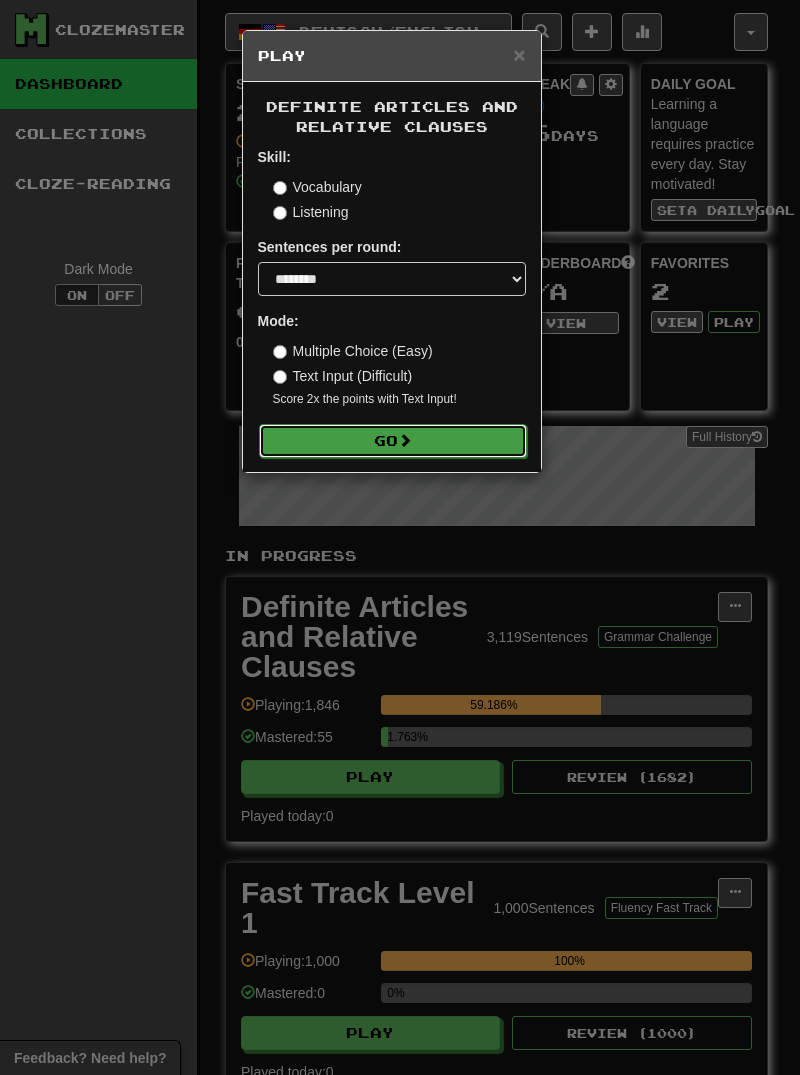 click on "Go" at bounding box center (393, 441) 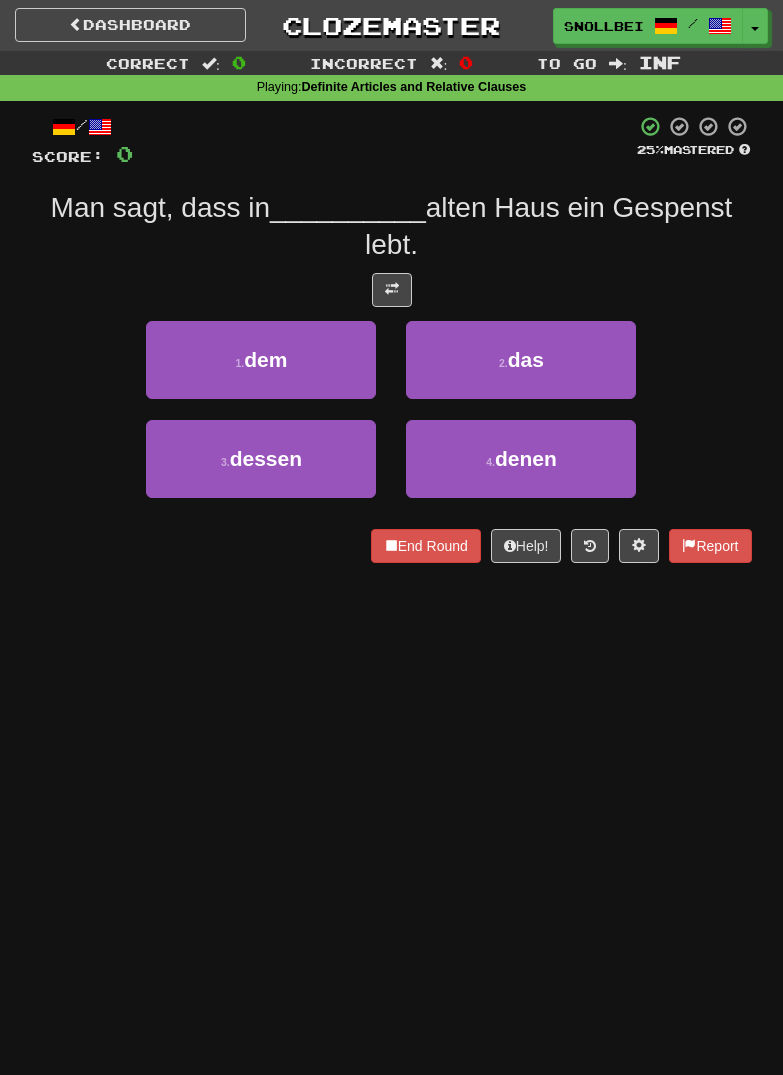scroll, scrollTop: 0, scrollLeft: 0, axis: both 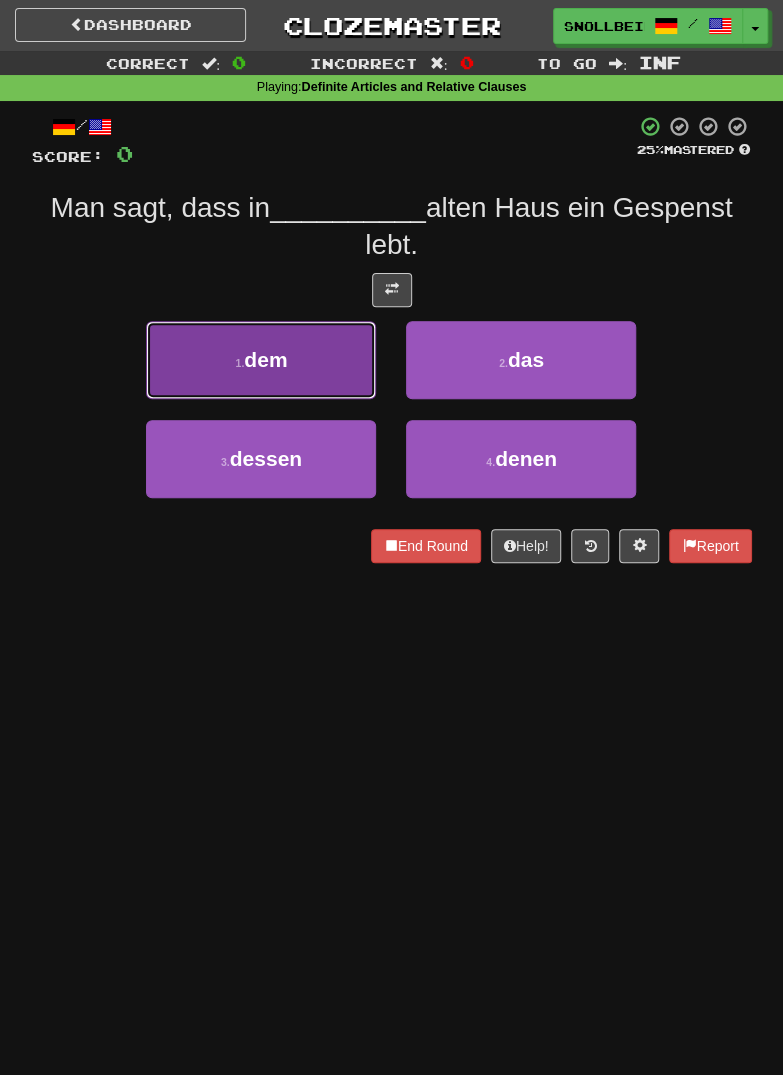 click on "1 .  dem" at bounding box center [261, 360] 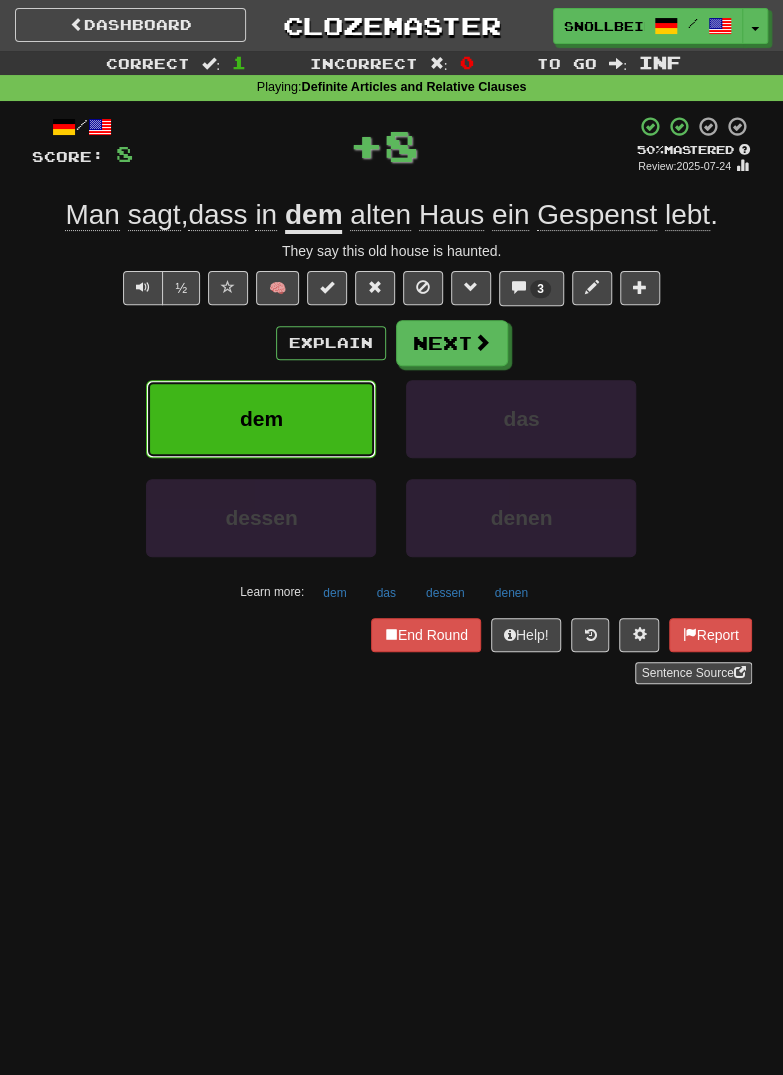 click on "dem" at bounding box center (261, 418) 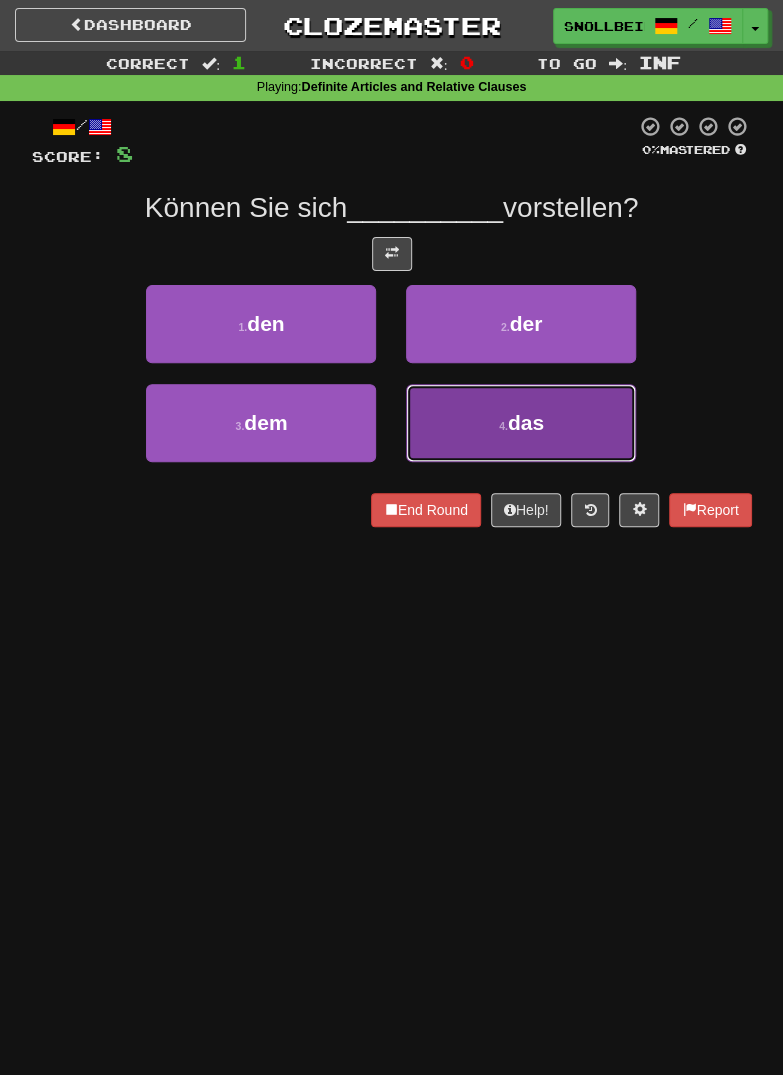 click on "4 .  das" at bounding box center (521, 423) 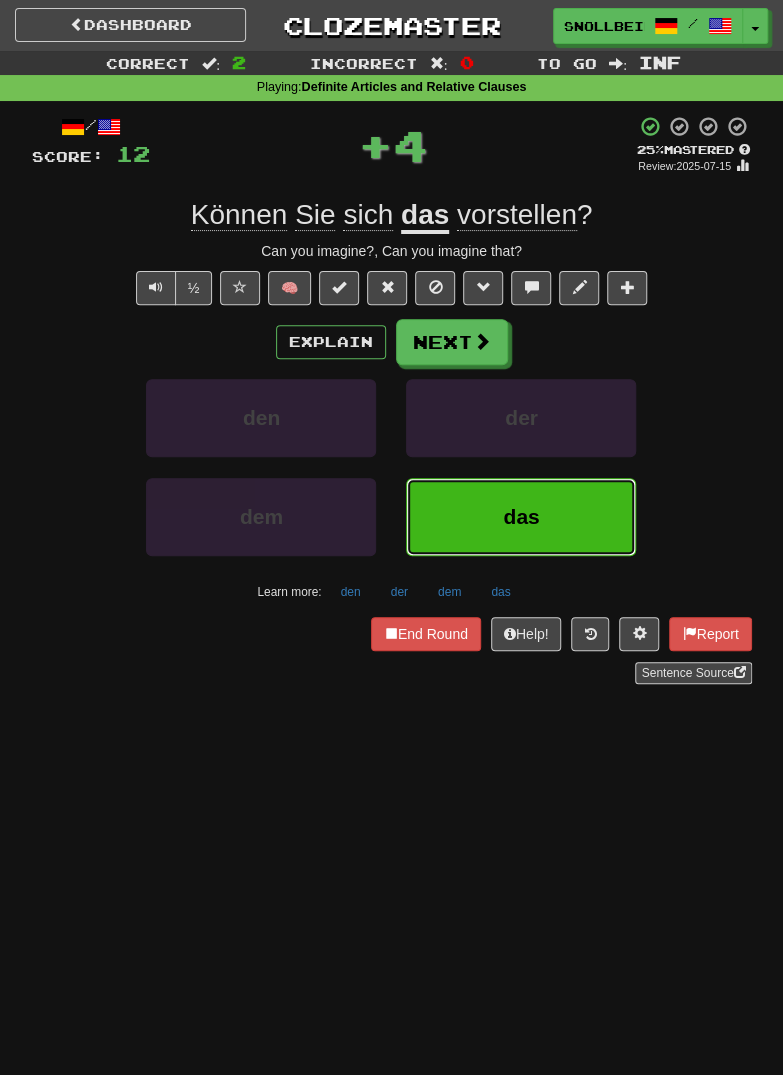 click on "das" at bounding box center [521, 517] 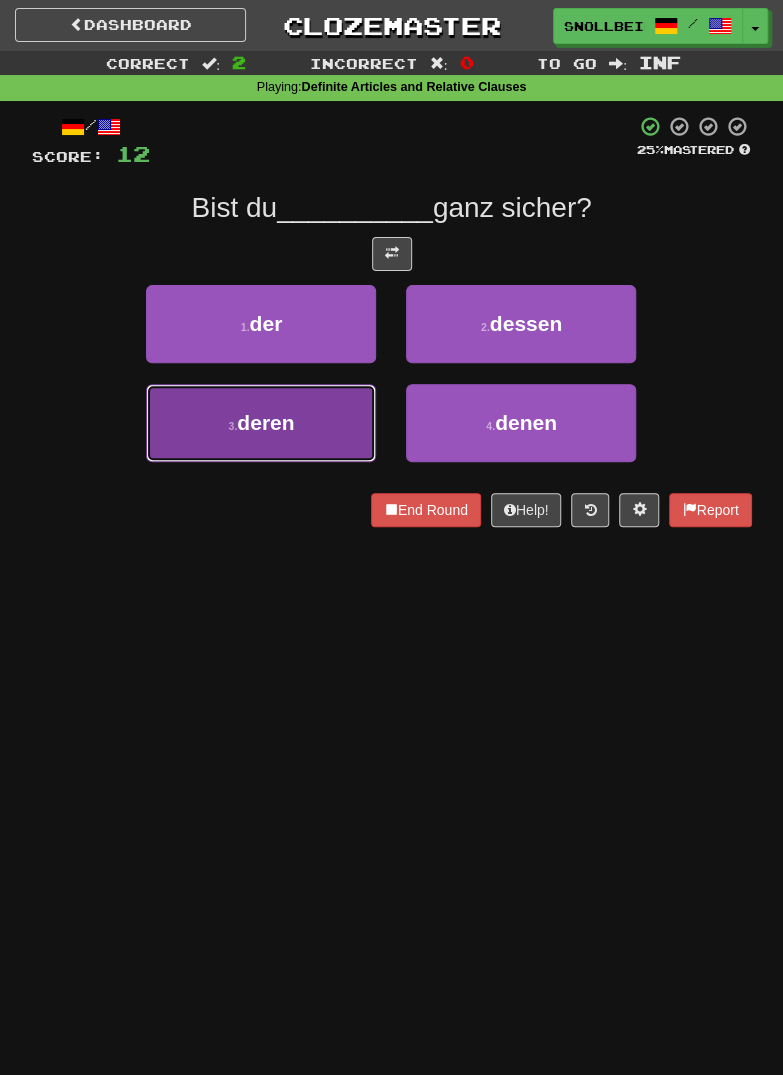 click on "deren" at bounding box center [265, 422] 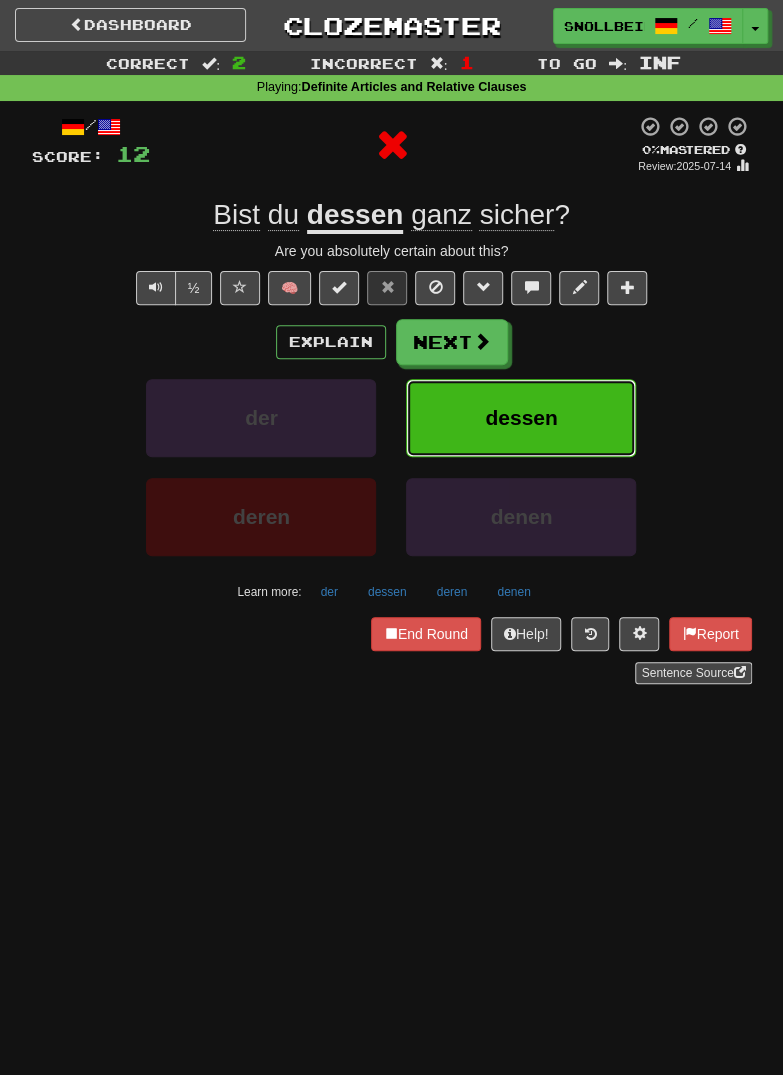 click on "dessen" at bounding box center (521, 417) 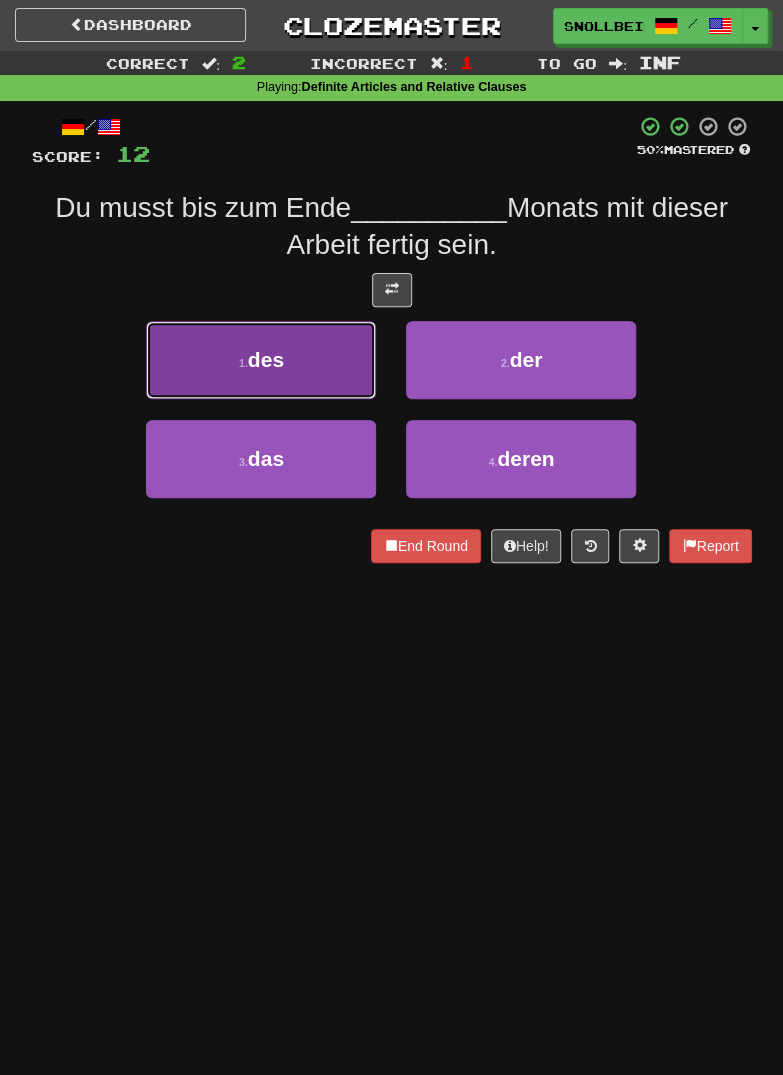 click on "1 .  des" at bounding box center (261, 360) 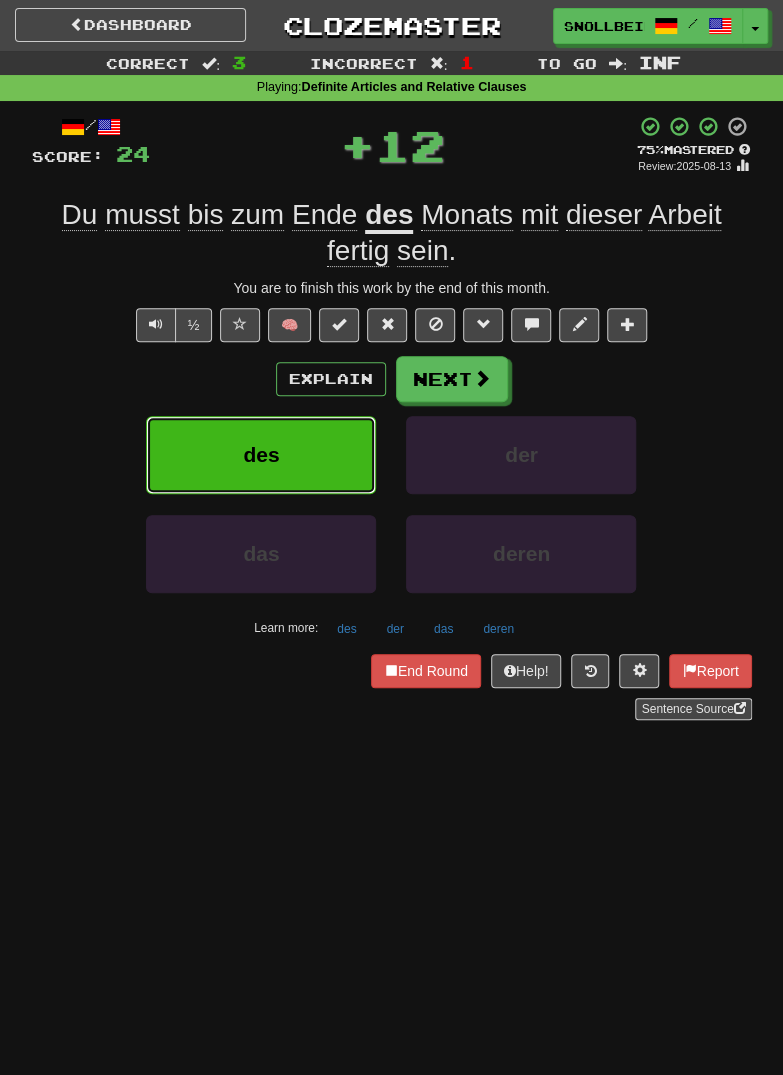 click on "des" at bounding box center [261, 455] 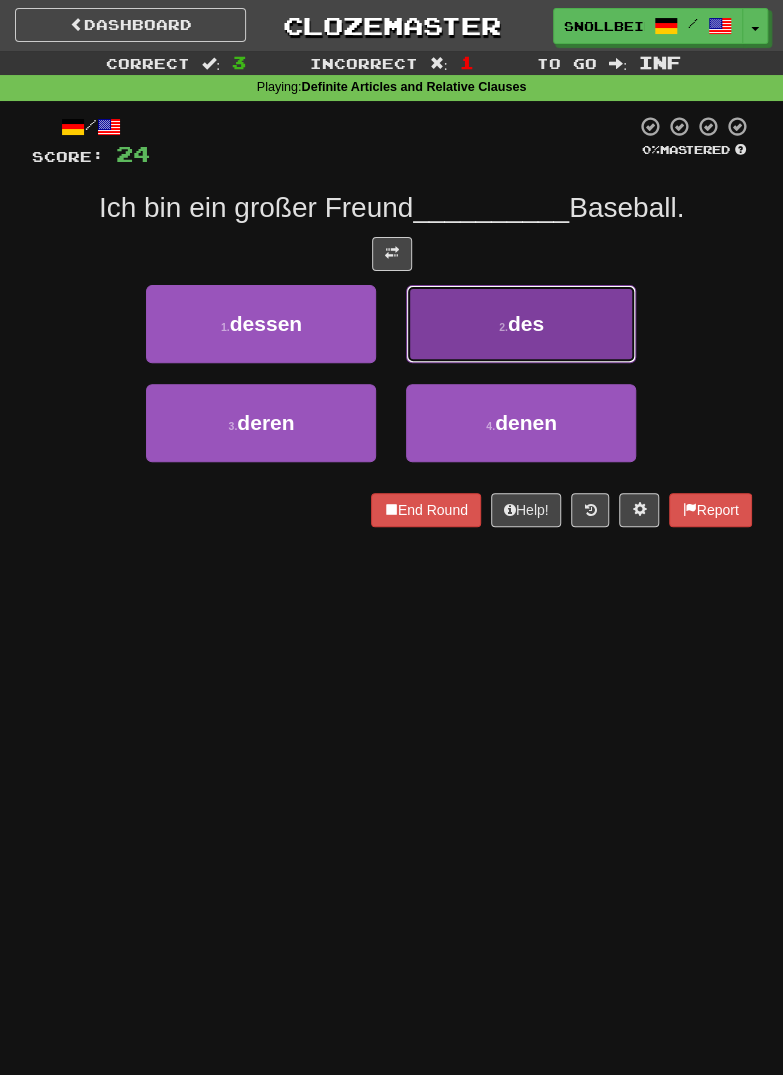 click on "2 .  des" at bounding box center [521, 324] 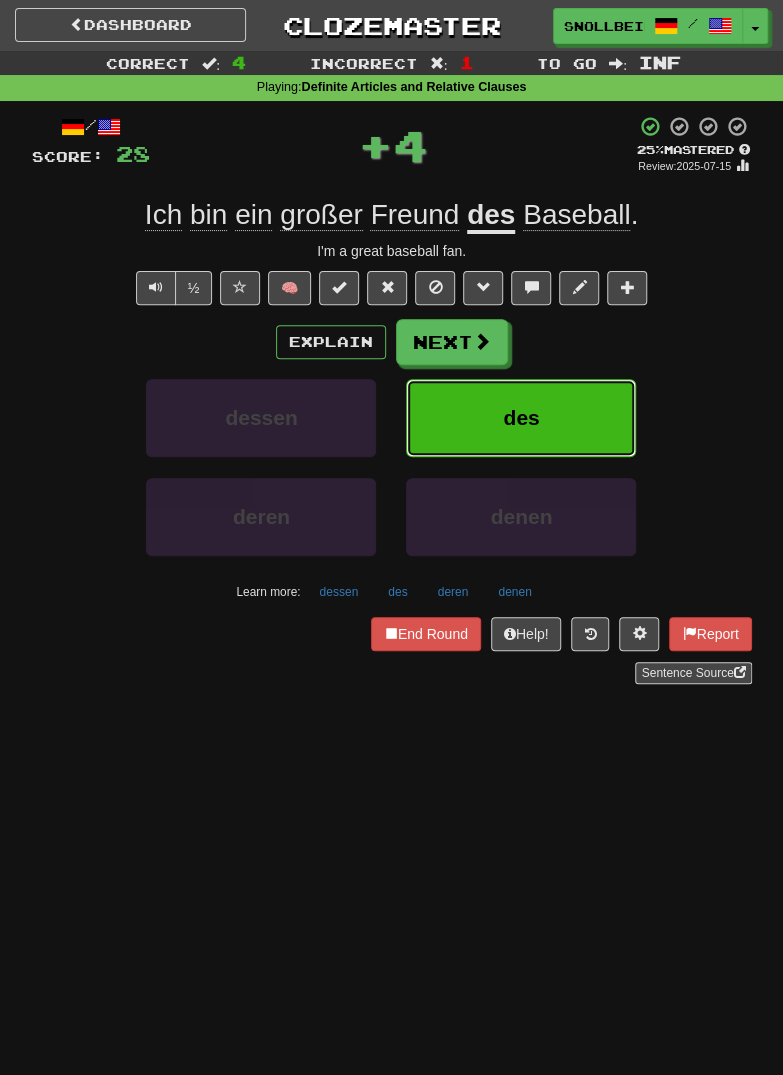 click on "des" at bounding box center (521, 418) 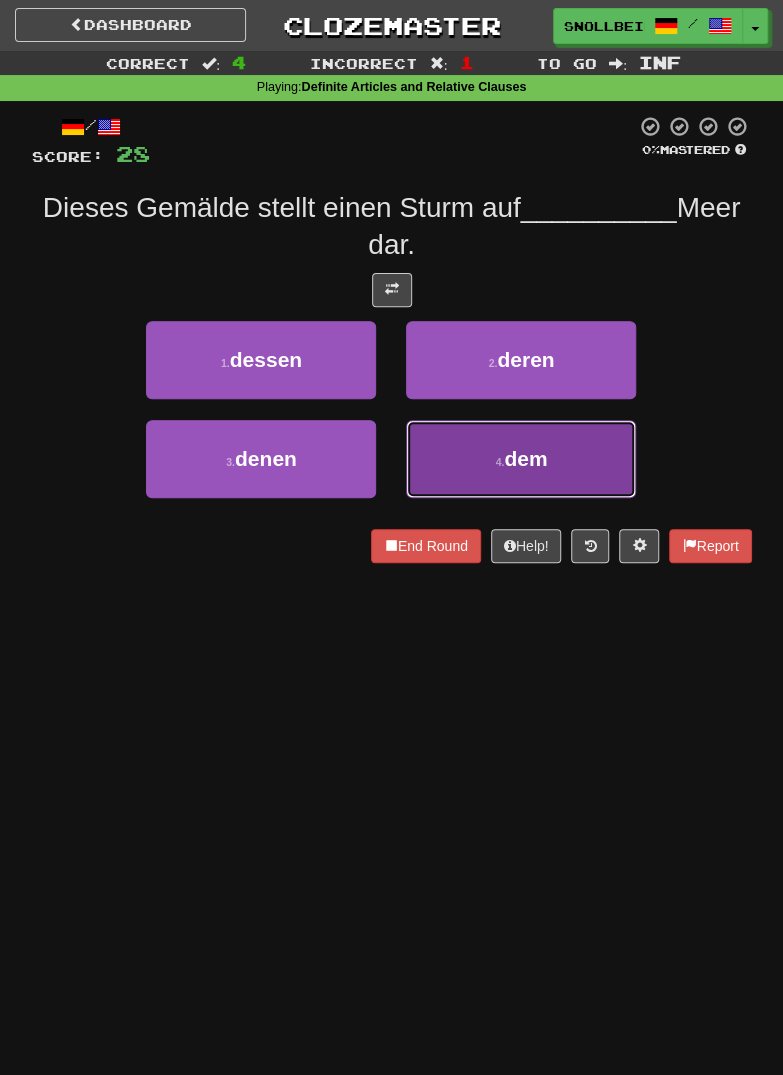 click on "4 .  dem" at bounding box center [521, 459] 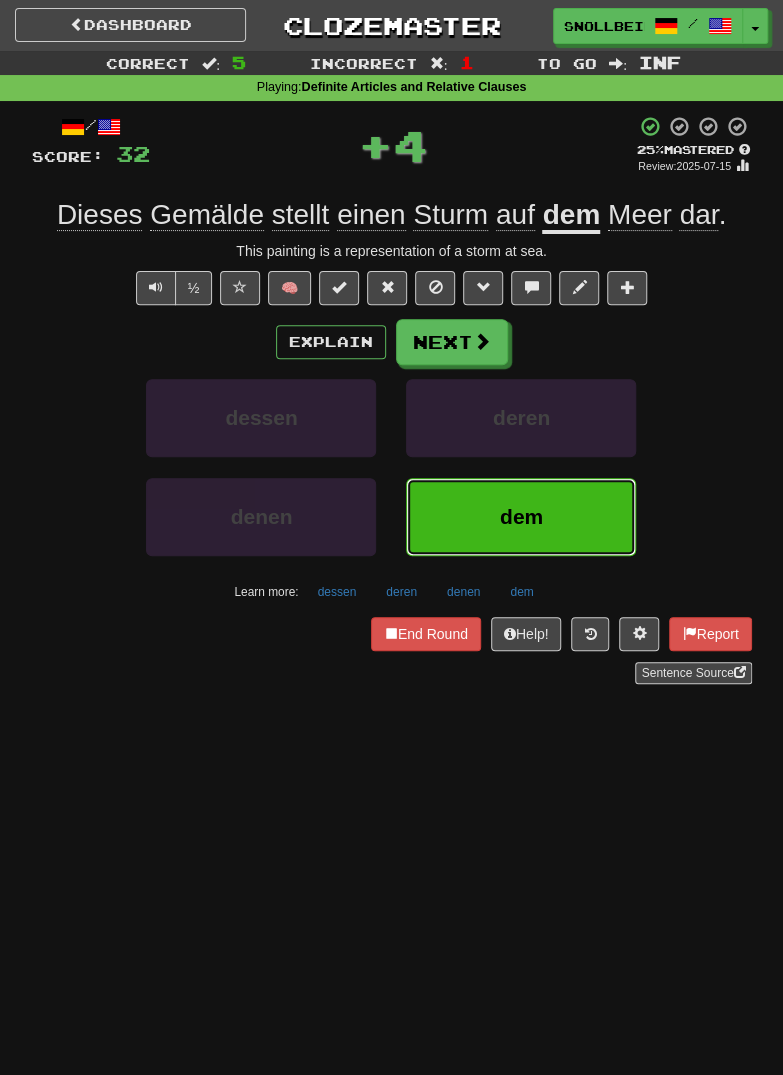 click on "dem" at bounding box center [521, 517] 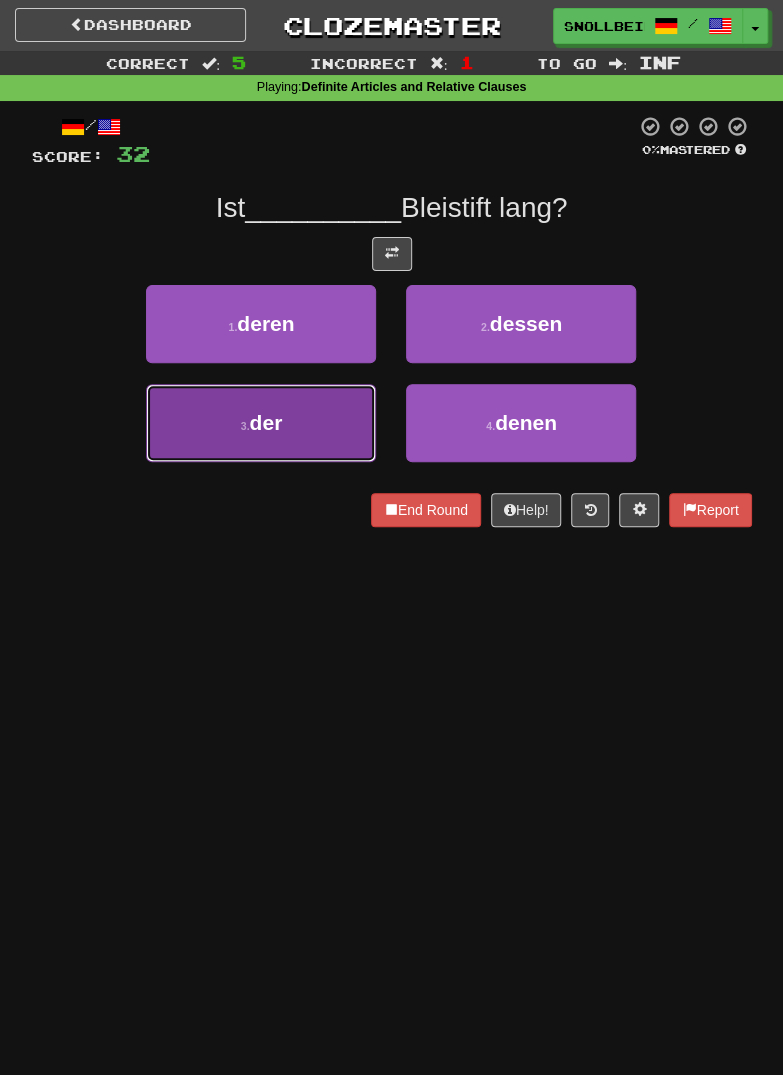 click on "3 .  der" at bounding box center [261, 423] 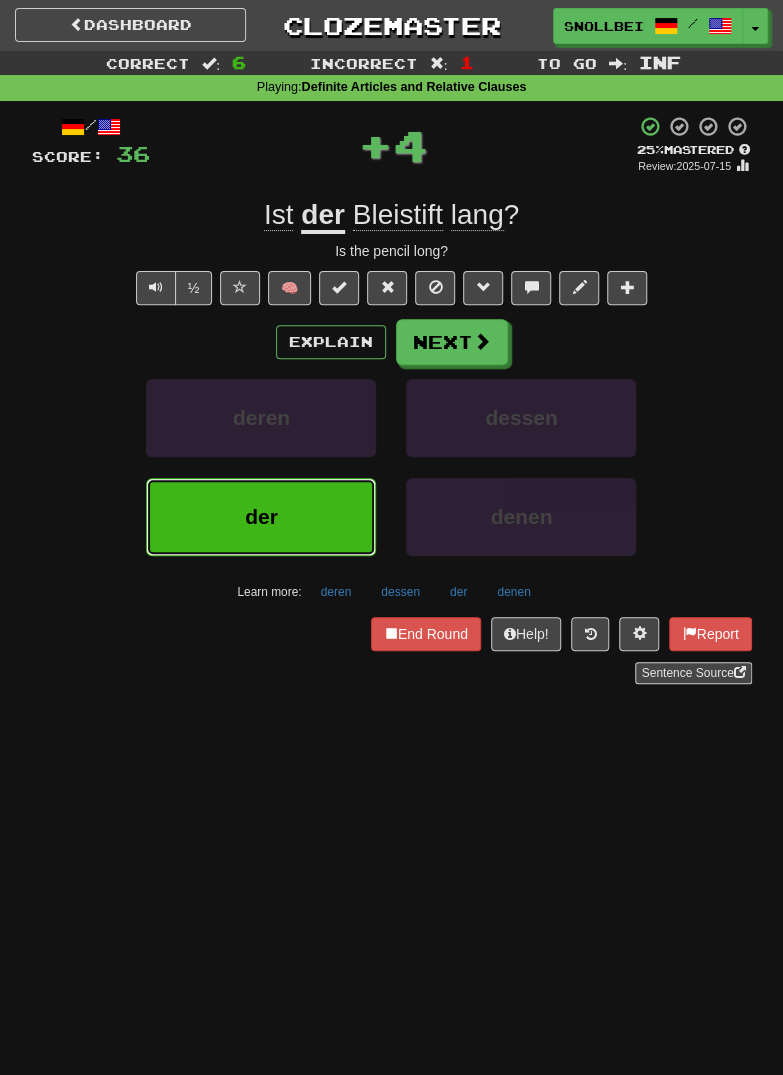 click on "der" at bounding box center (261, 517) 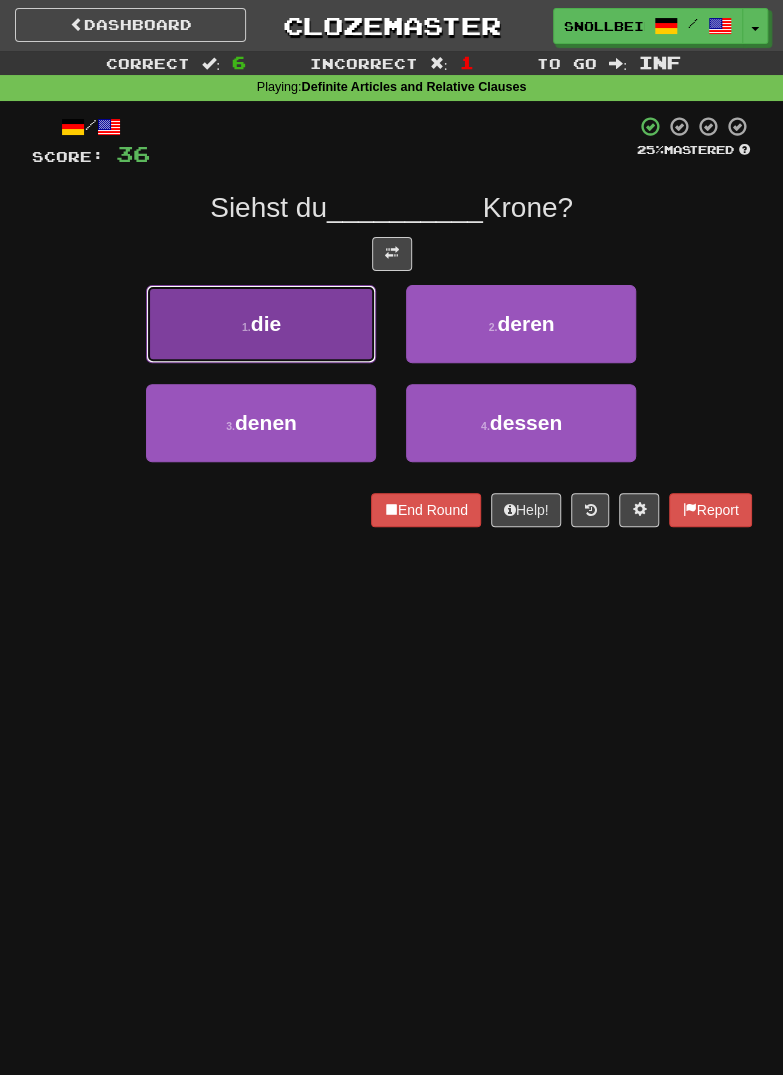 click on "1 .  die" at bounding box center [261, 324] 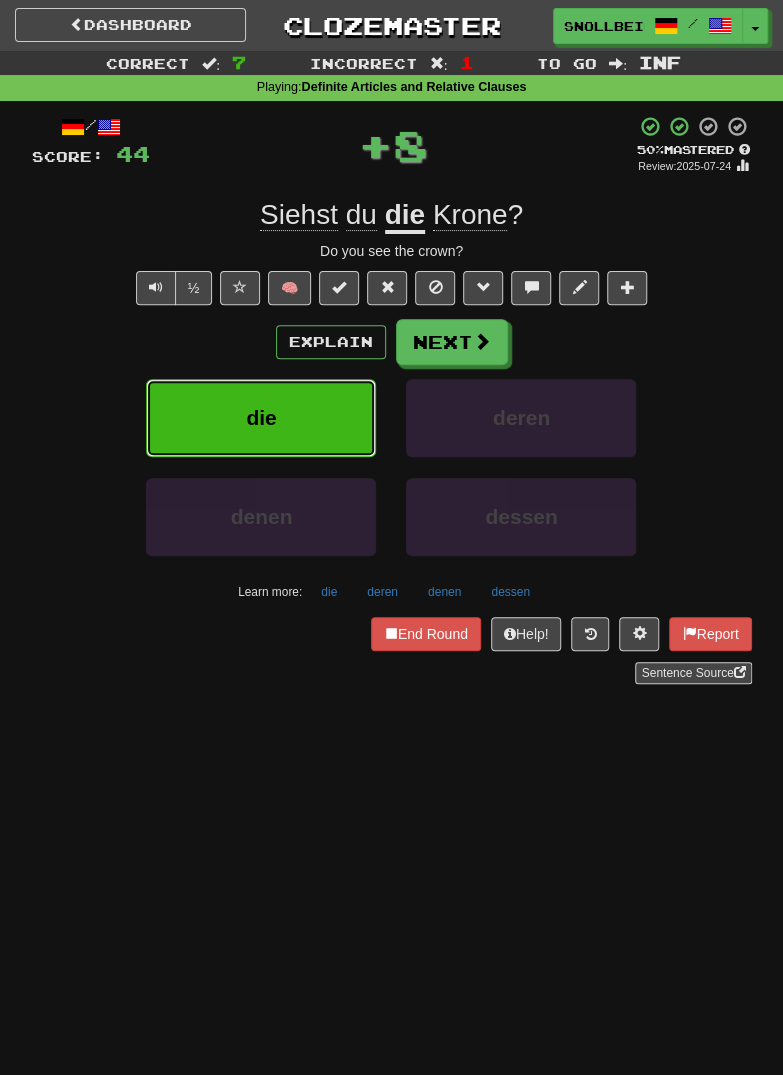 click on "die" at bounding box center [261, 418] 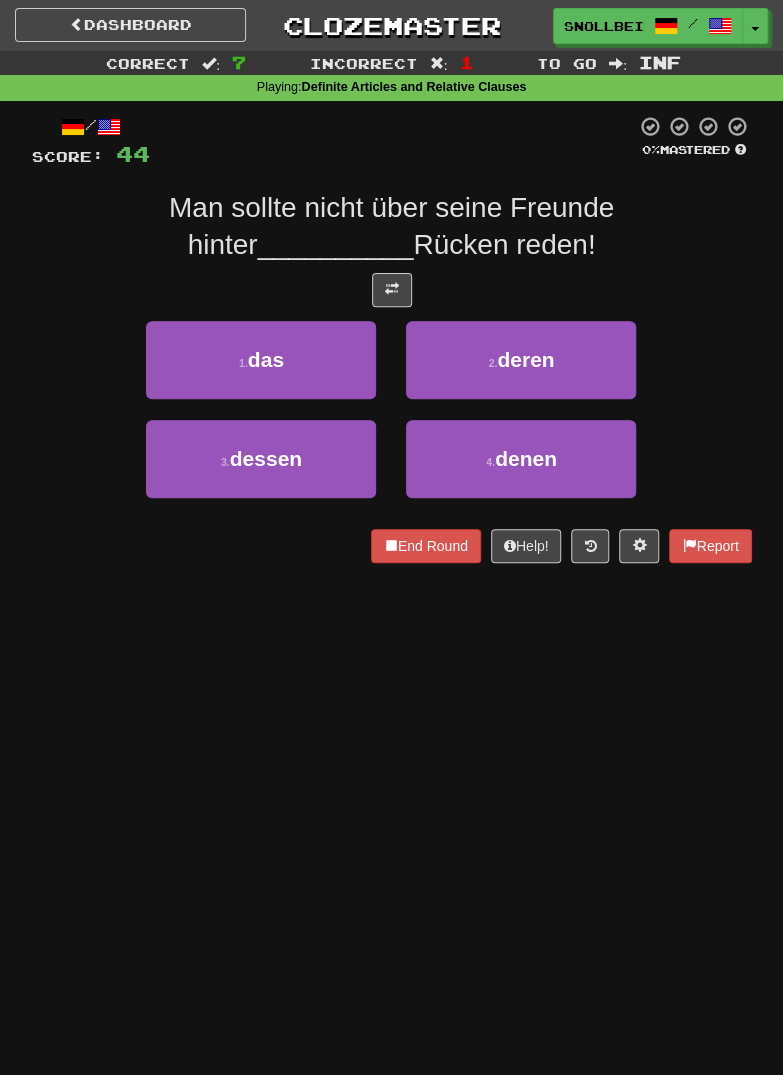 click on "/ Score: [PERCENT] Mastered Man sollte nicht über seine Freunde hinter __________ Rücken reden! 1 . das 2 . deren 3 . dessen 4 . denen End Round Help! Report" at bounding box center (392, 339) 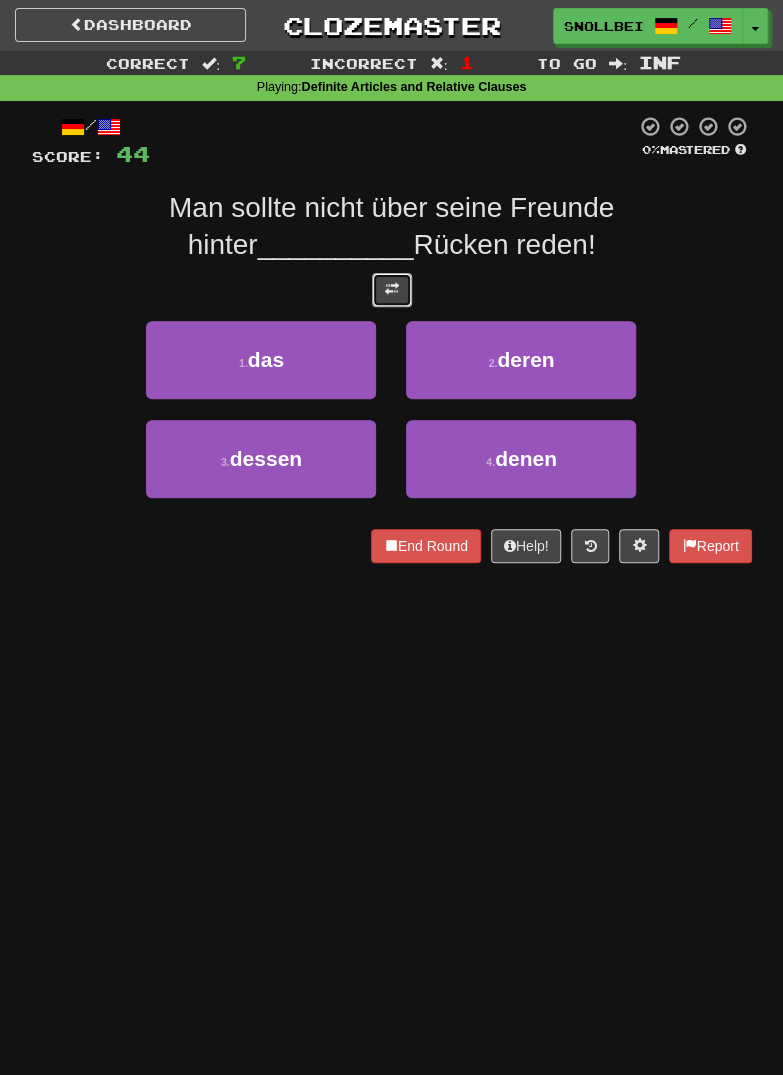click at bounding box center (392, 289) 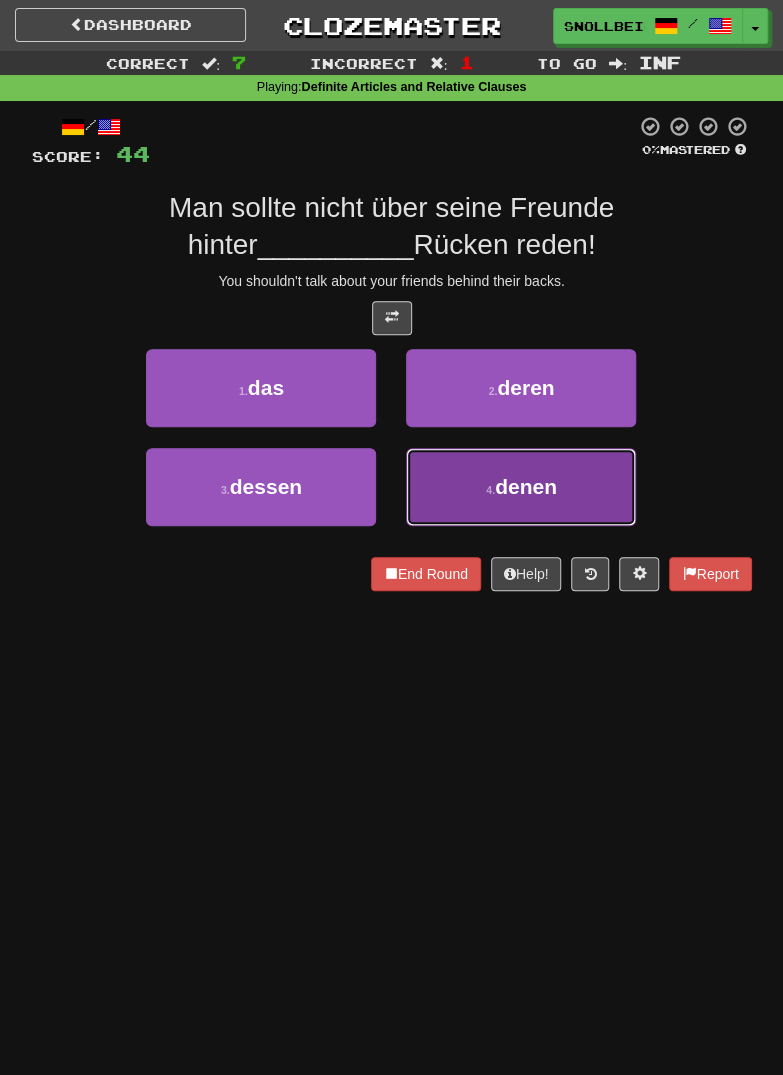 click on "denen" at bounding box center [526, 486] 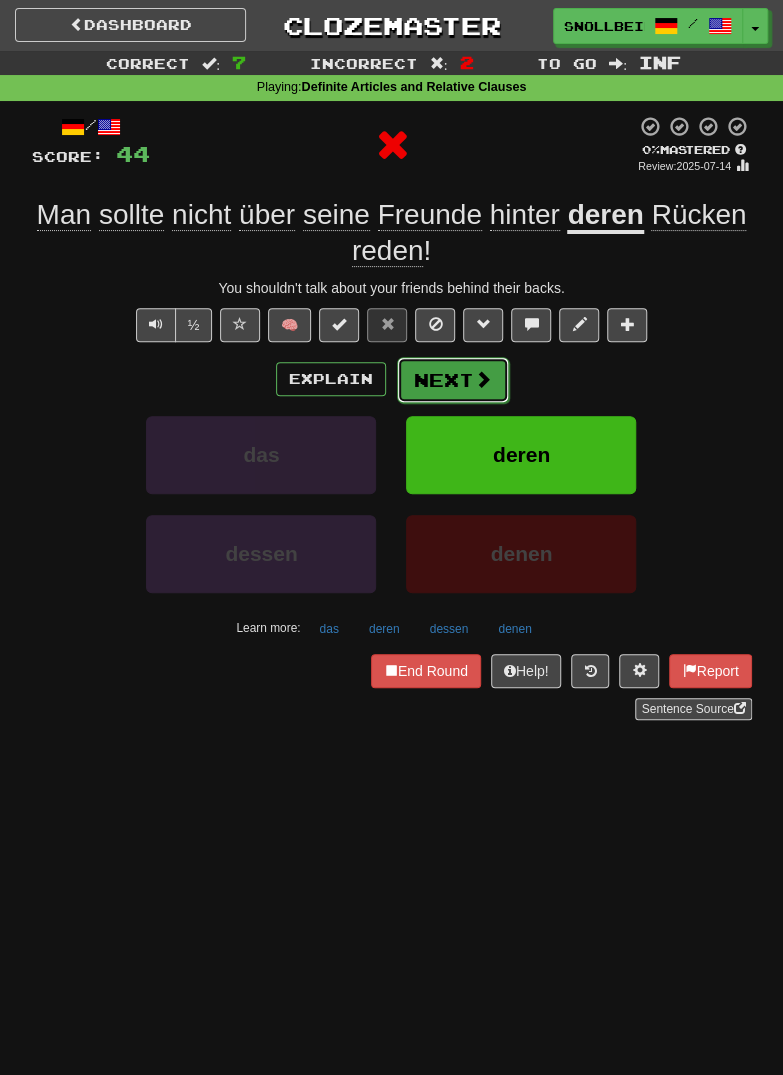 click at bounding box center (483, 379) 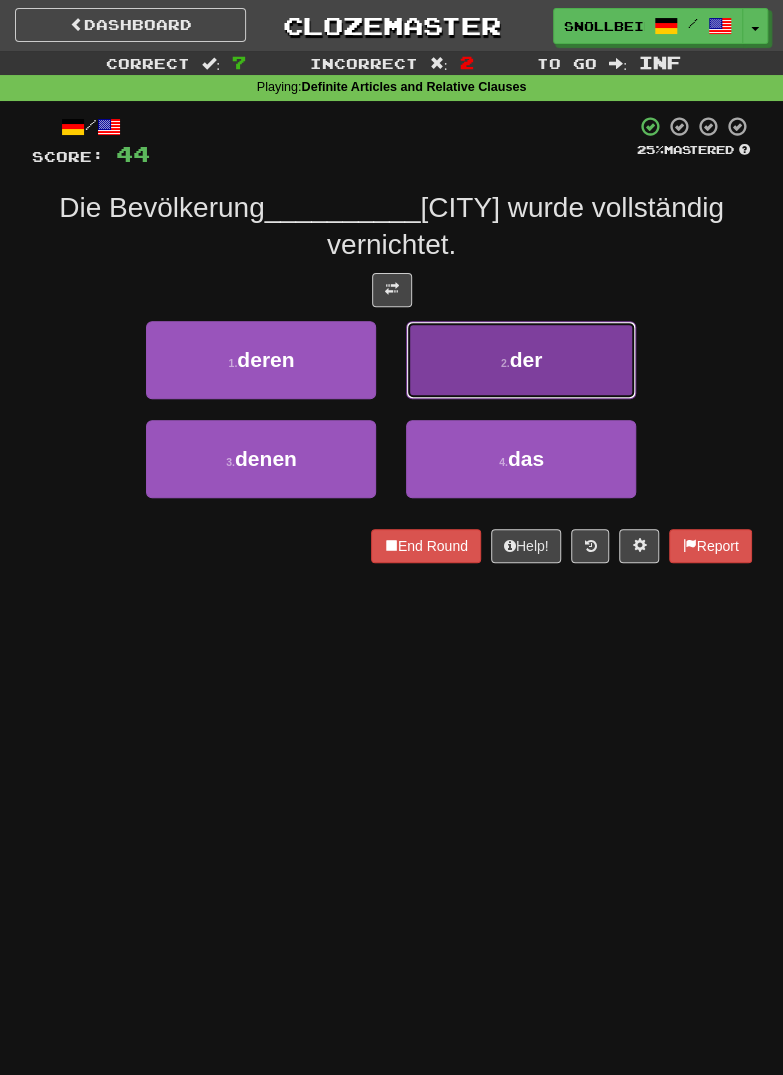 click on "2 .  der" at bounding box center (521, 360) 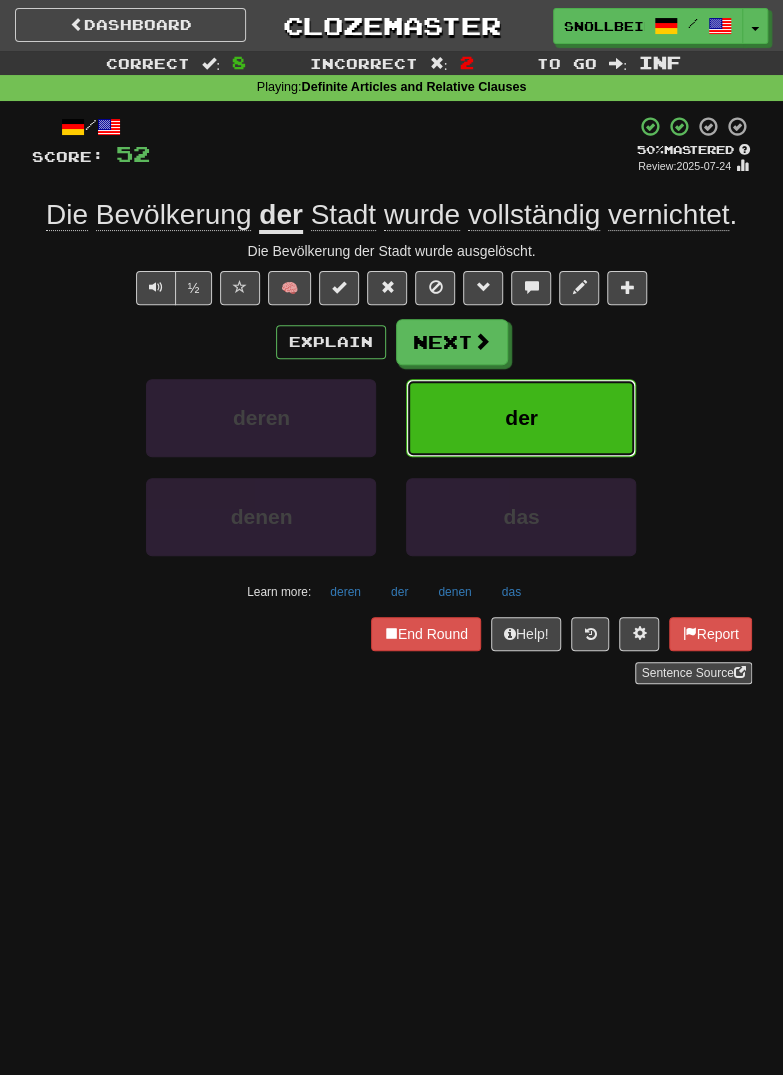 click on "der" at bounding box center [521, 418] 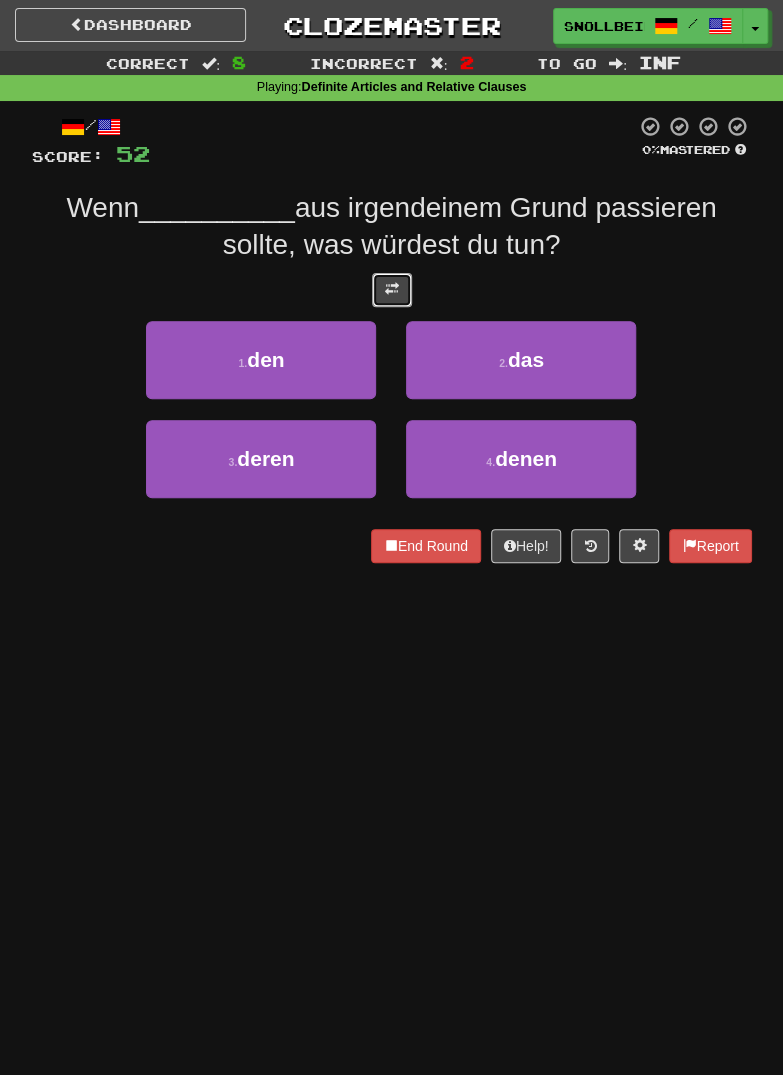 click at bounding box center (392, 289) 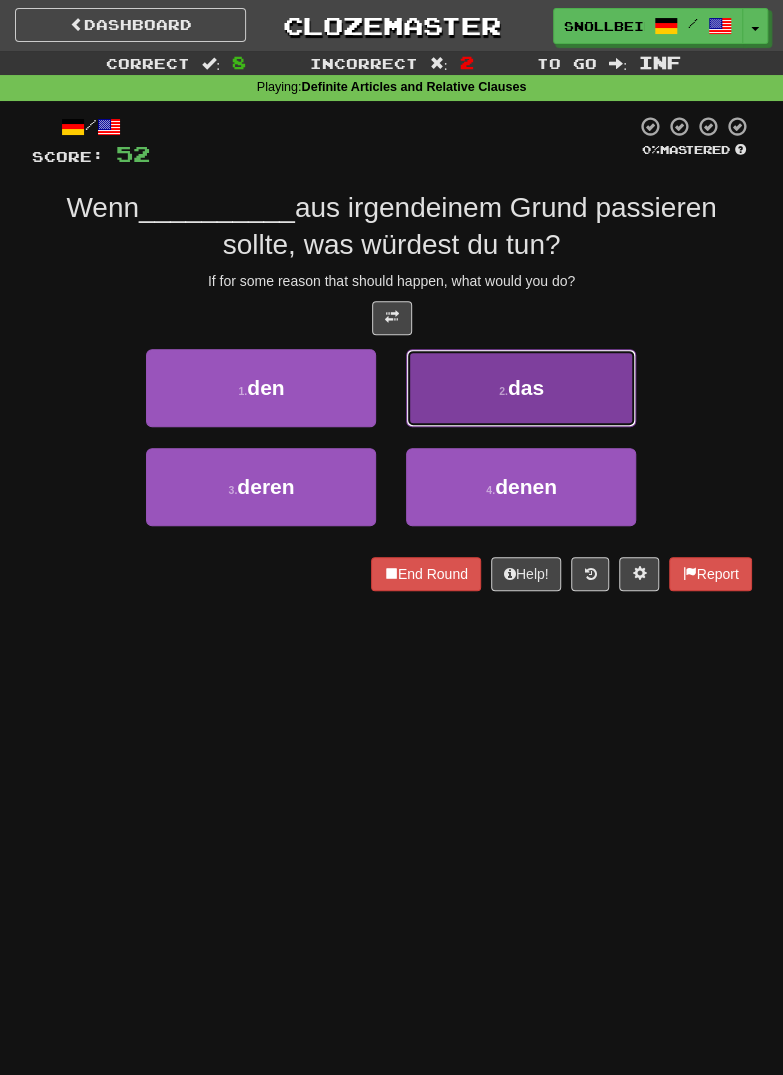 click on "das" at bounding box center [526, 387] 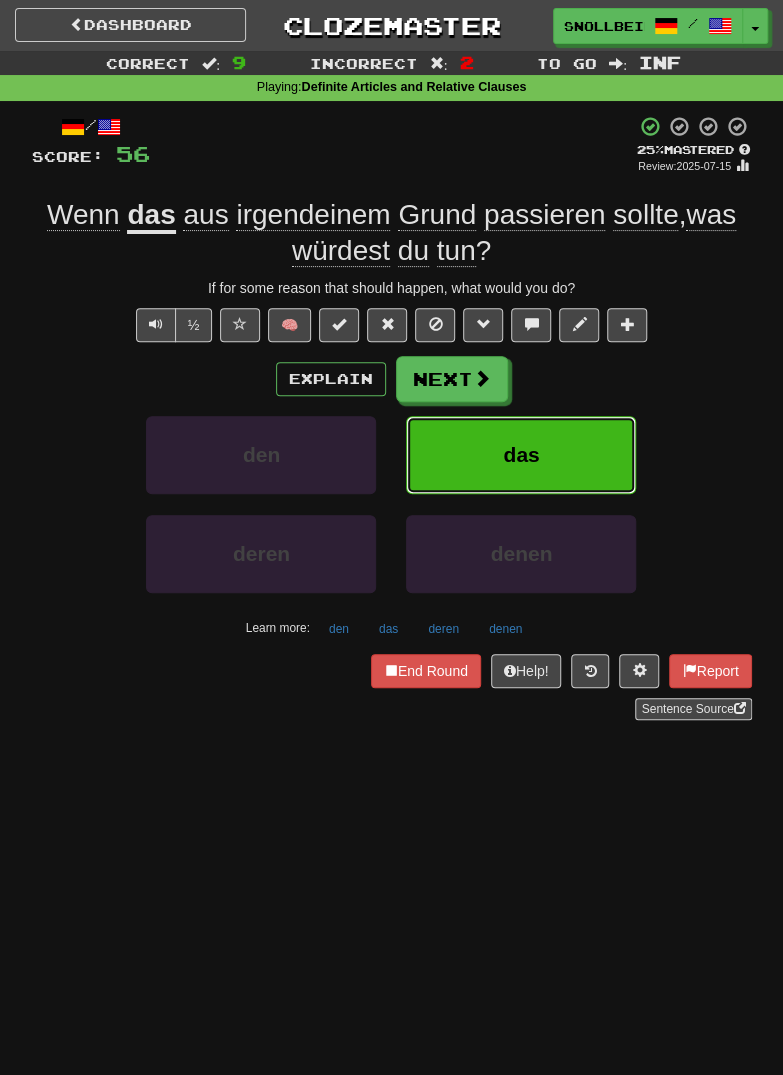 click on "das" at bounding box center [521, 455] 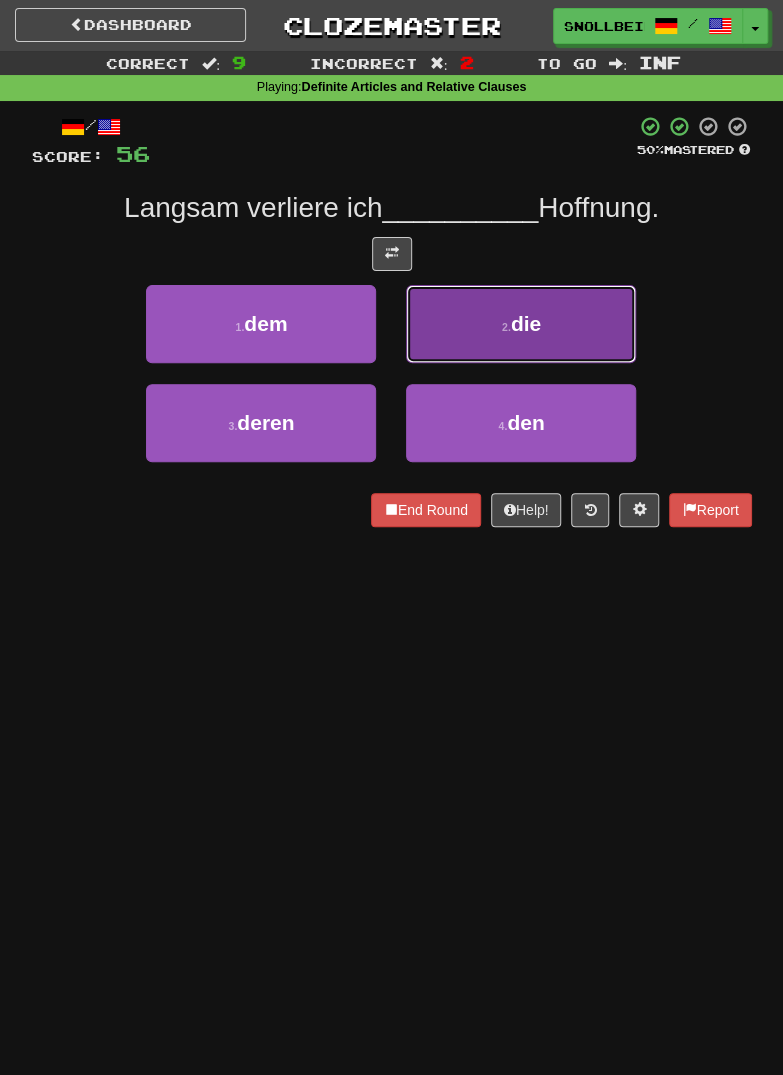 click on "2 .  die" at bounding box center (521, 324) 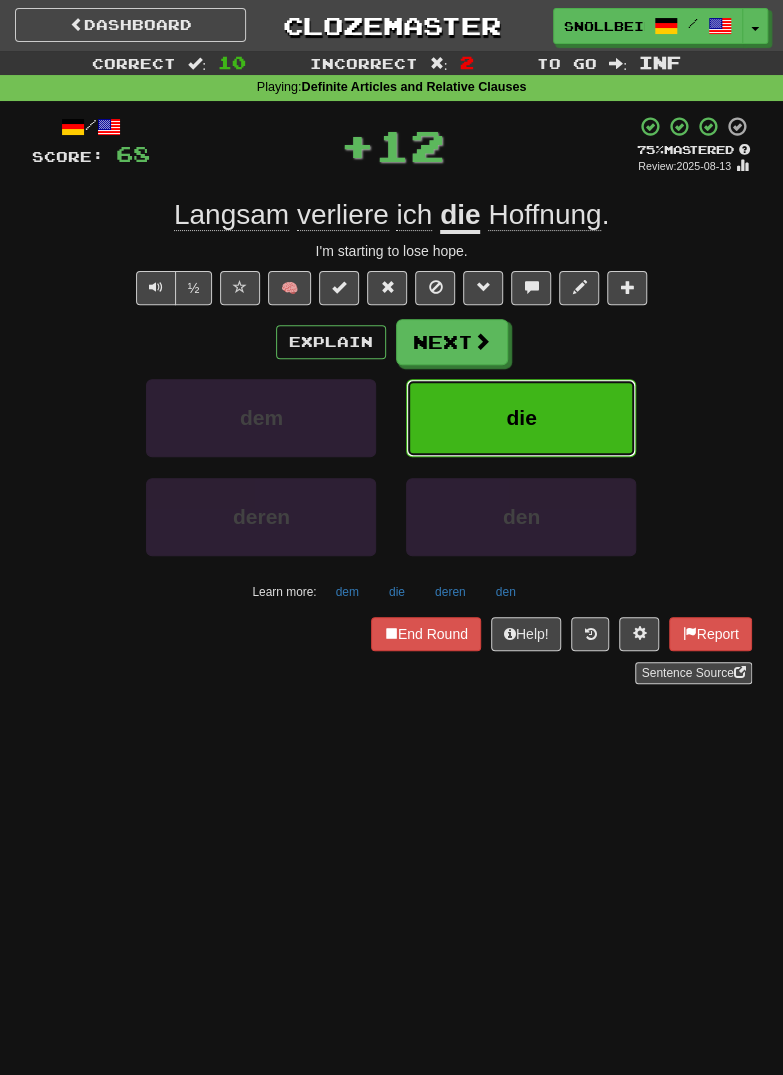 click on "die" at bounding box center [521, 418] 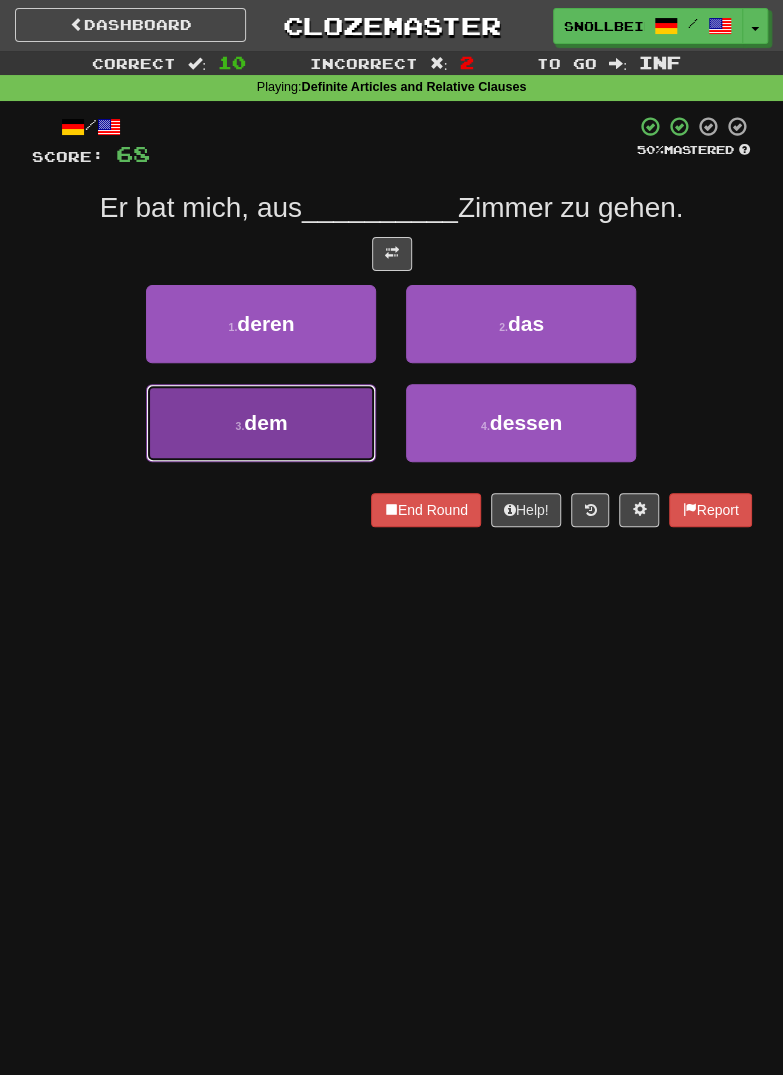 click on "dem" at bounding box center [265, 422] 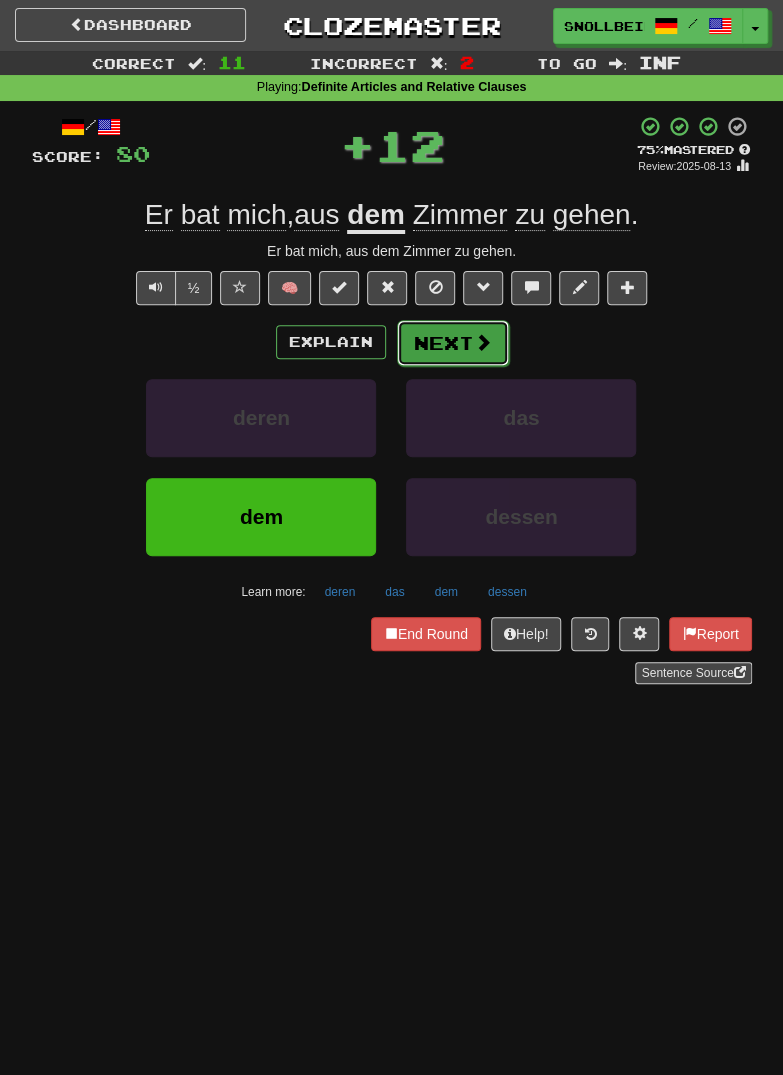 click on "Next" at bounding box center (453, 343) 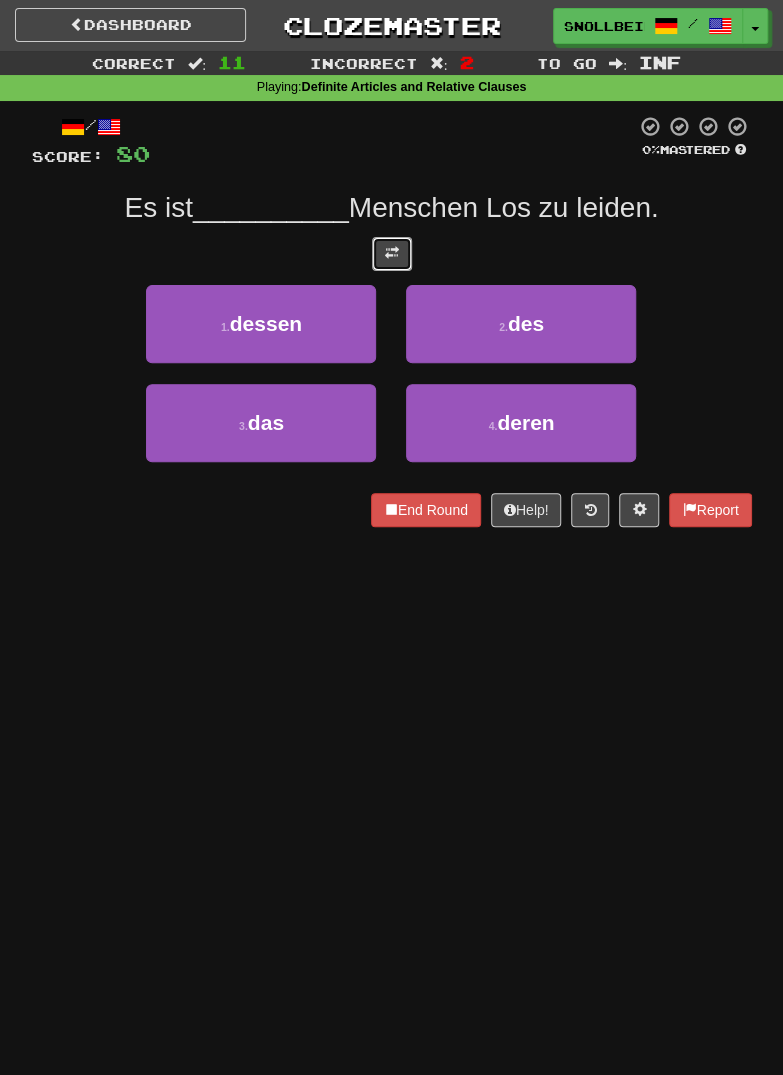 click at bounding box center [392, 253] 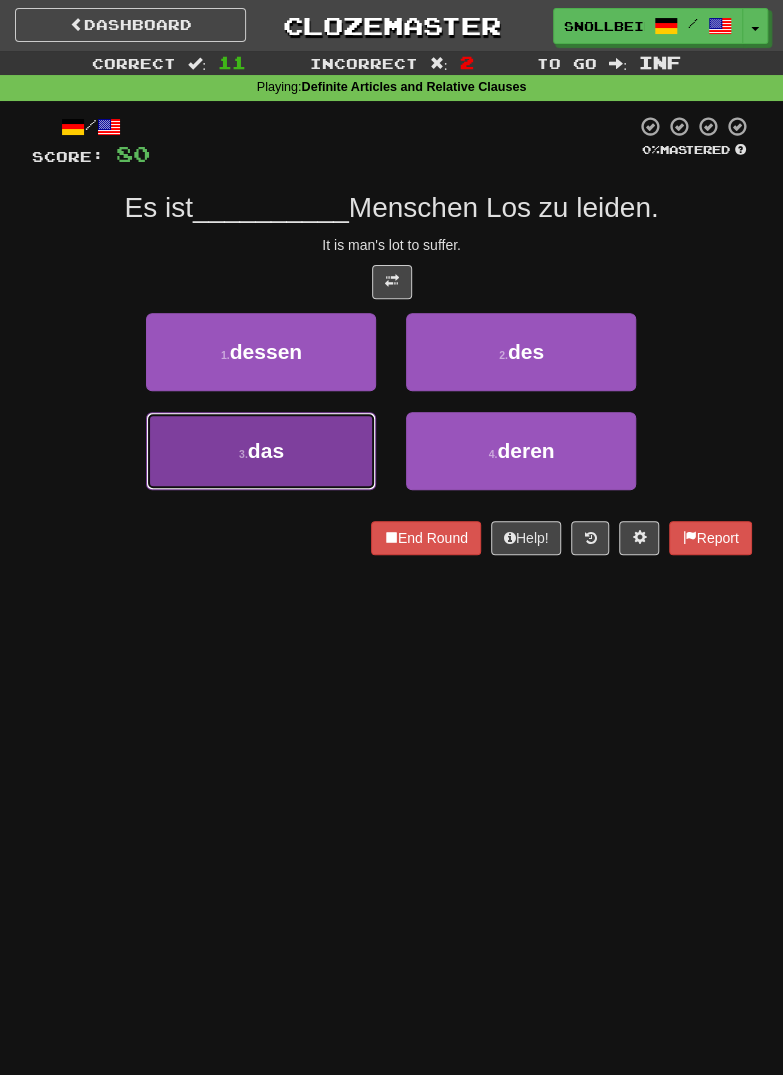 click on "3 .  das" at bounding box center (261, 451) 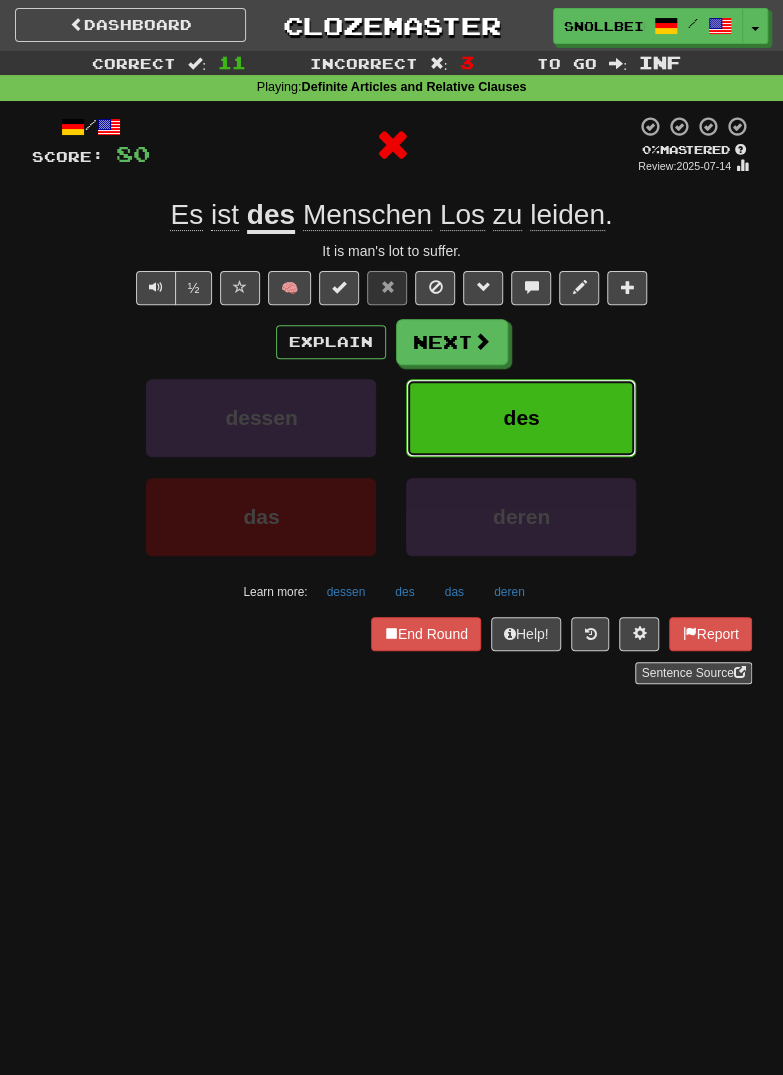 click on "des" at bounding box center (521, 417) 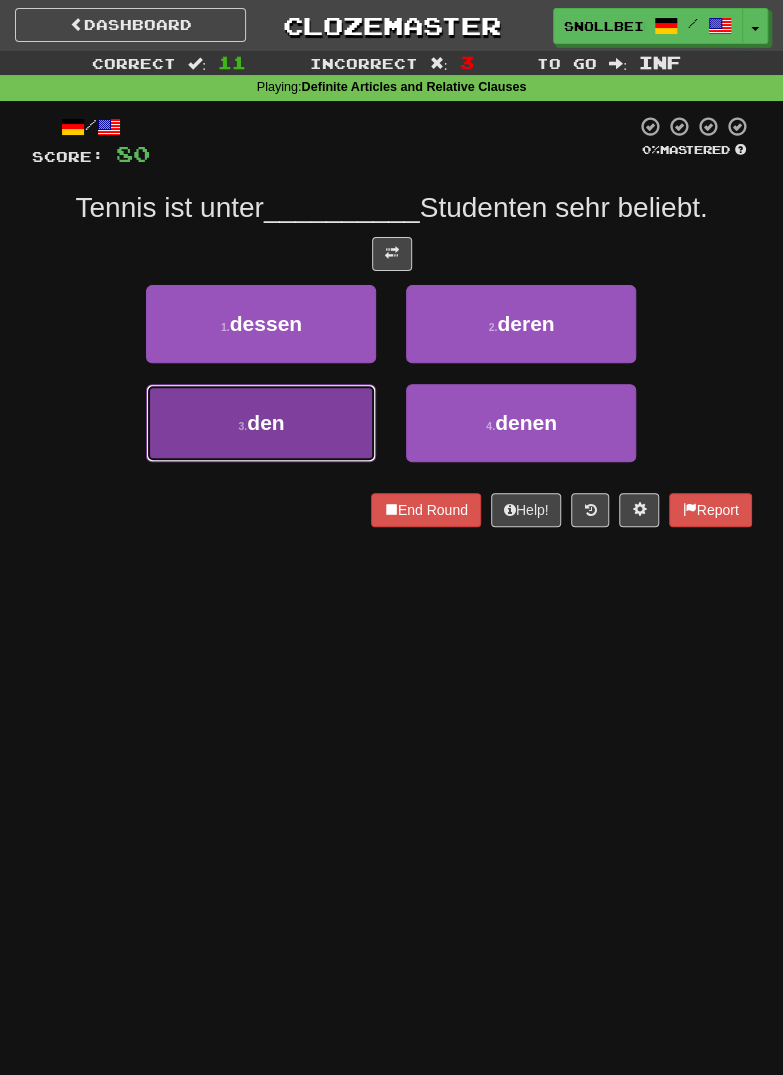 click on "3 .  den" at bounding box center (261, 423) 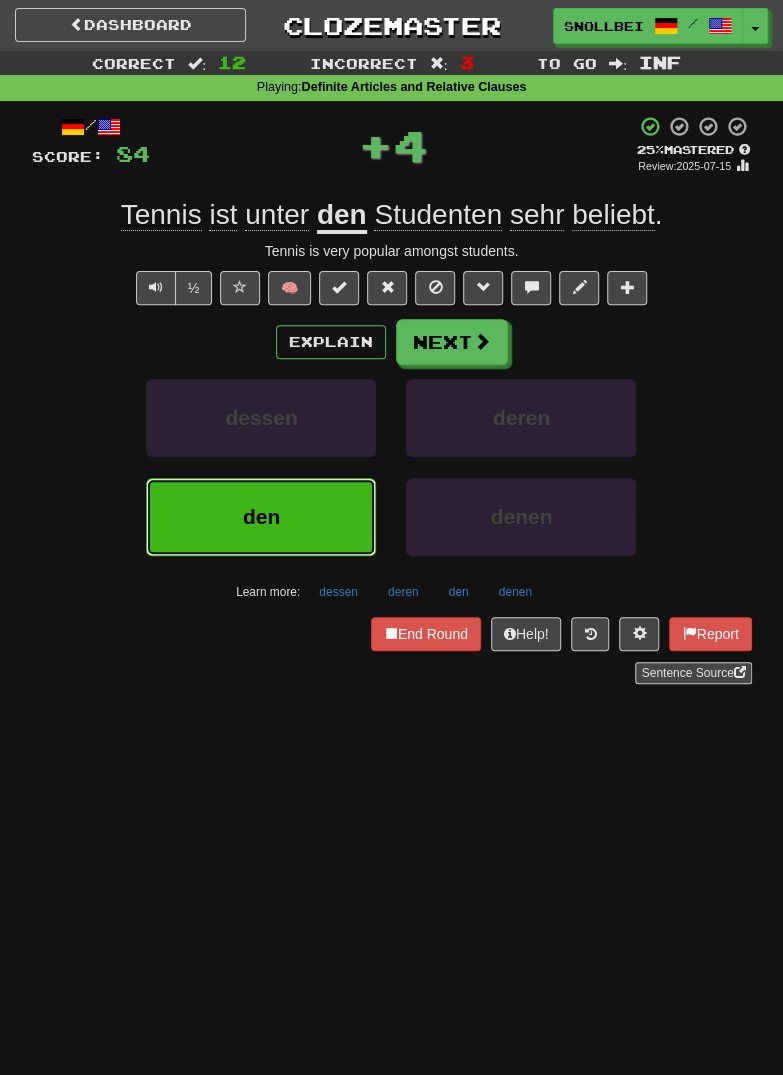 click on "den" at bounding box center (261, 516) 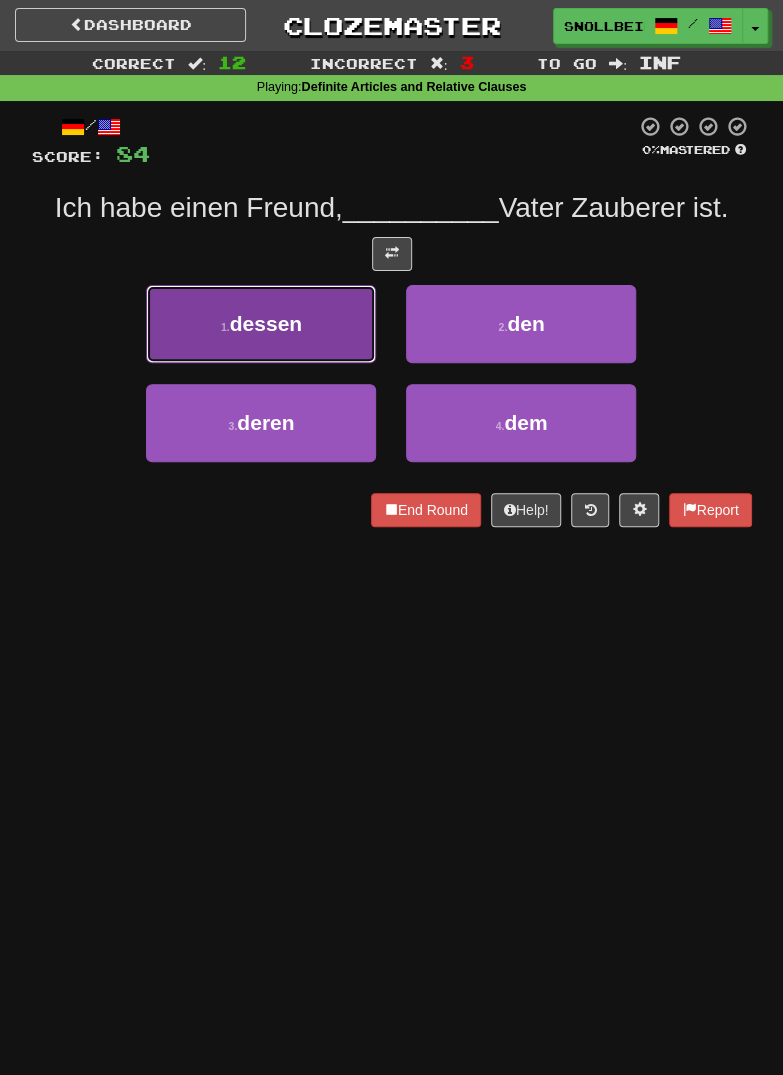 click on "1 .  dessen" at bounding box center [261, 324] 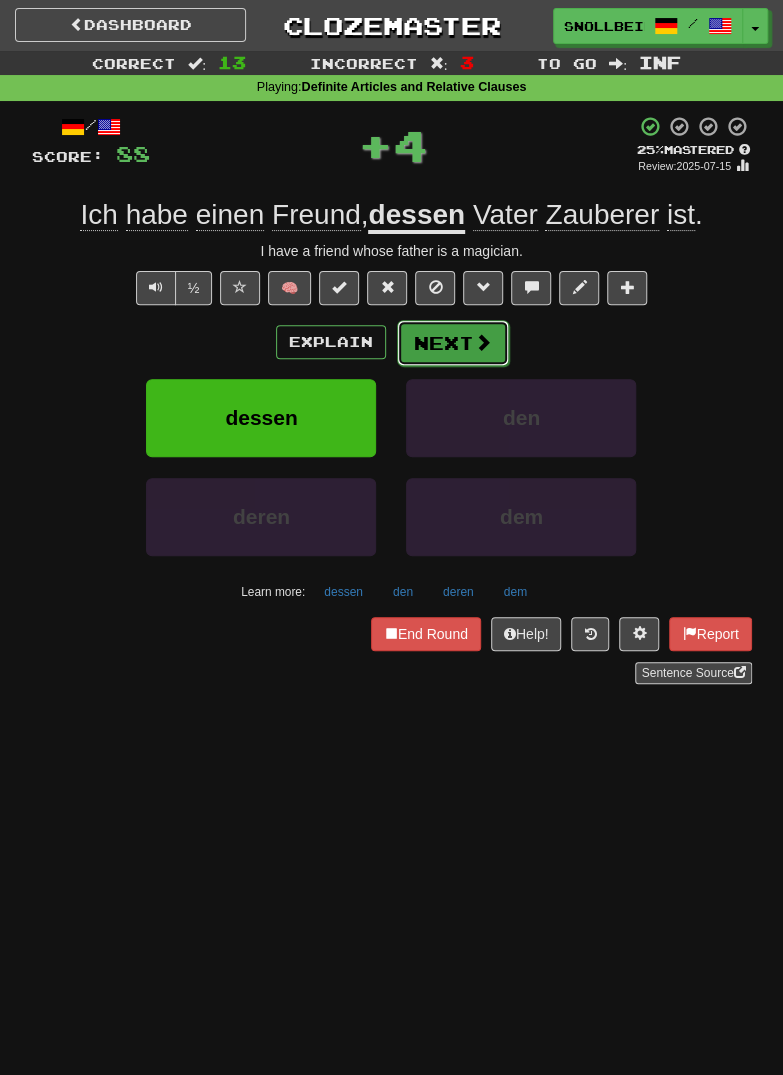 click on "Next" at bounding box center (453, 343) 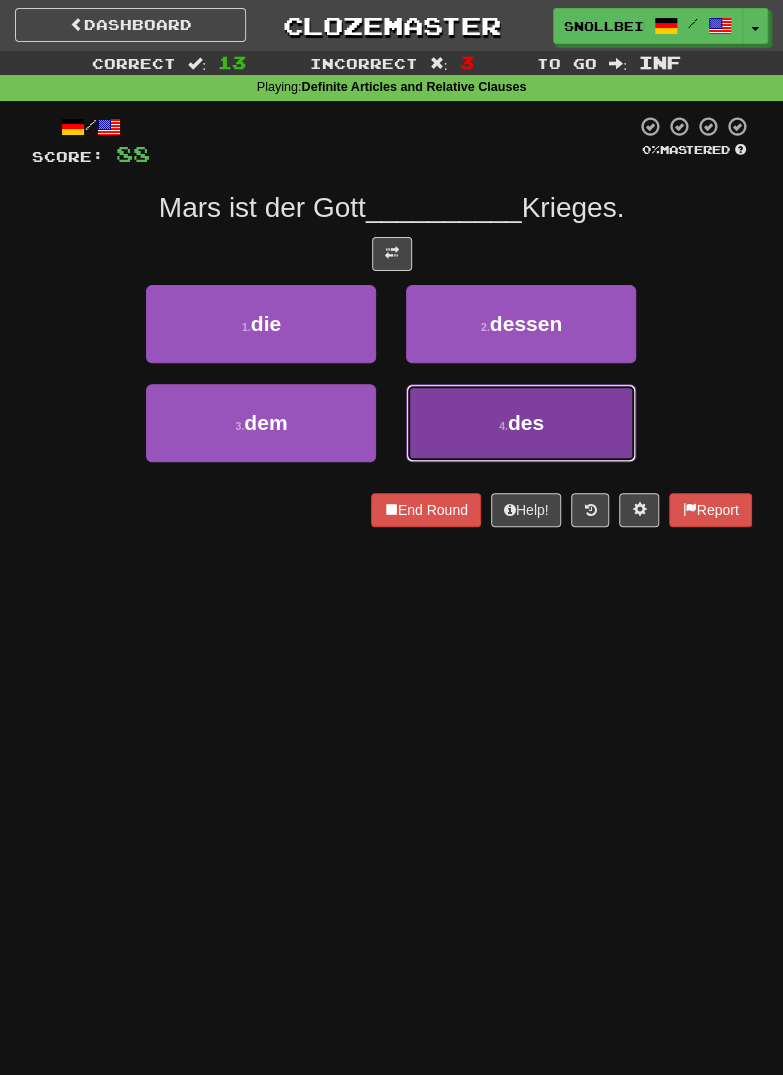 click on "des" at bounding box center (526, 422) 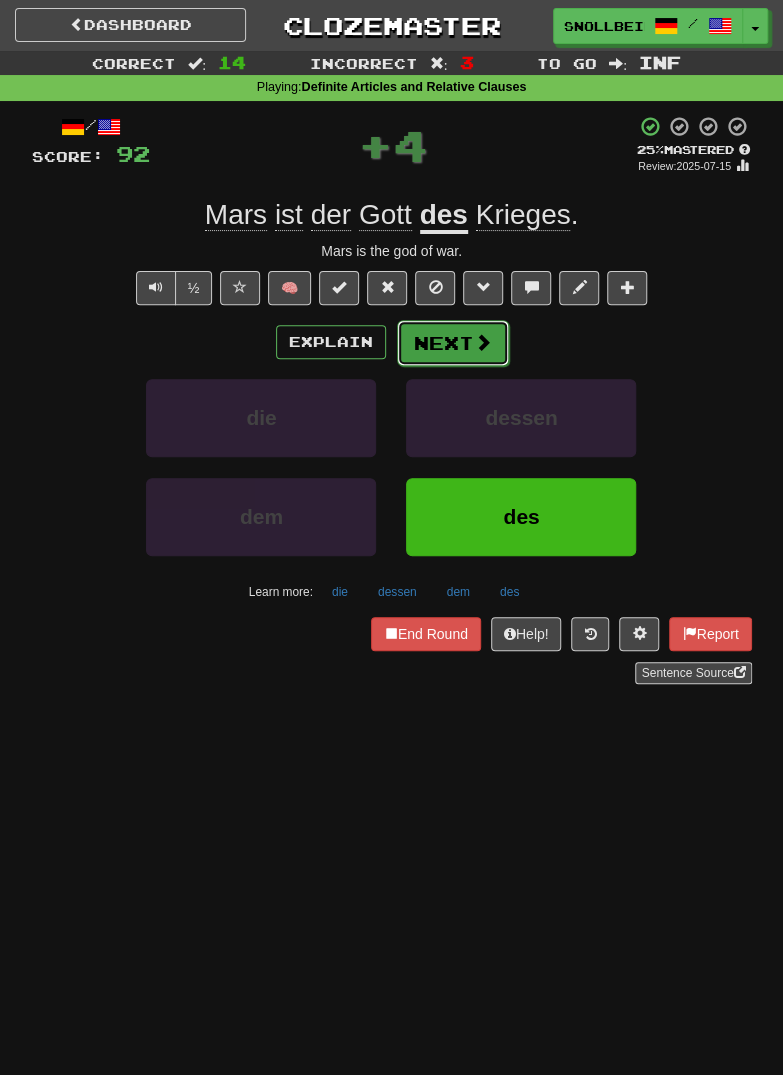 click on "Next" at bounding box center [453, 343] 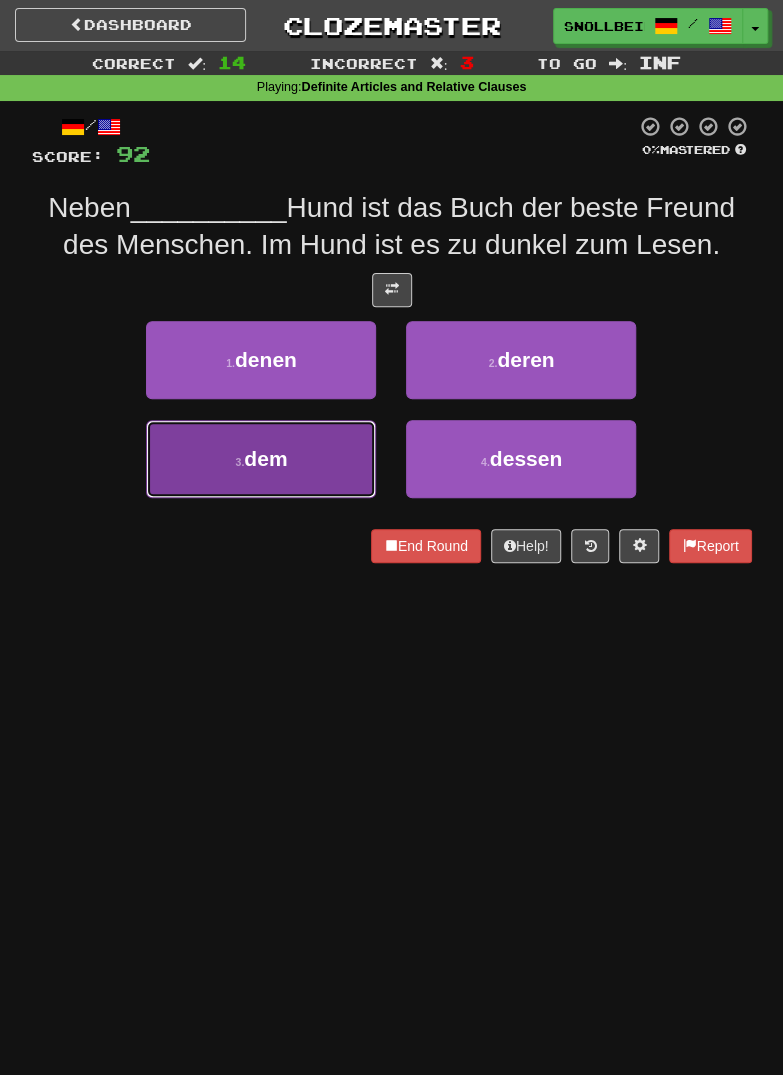 click on "3 .  dem" at bounding box center (261, 459) 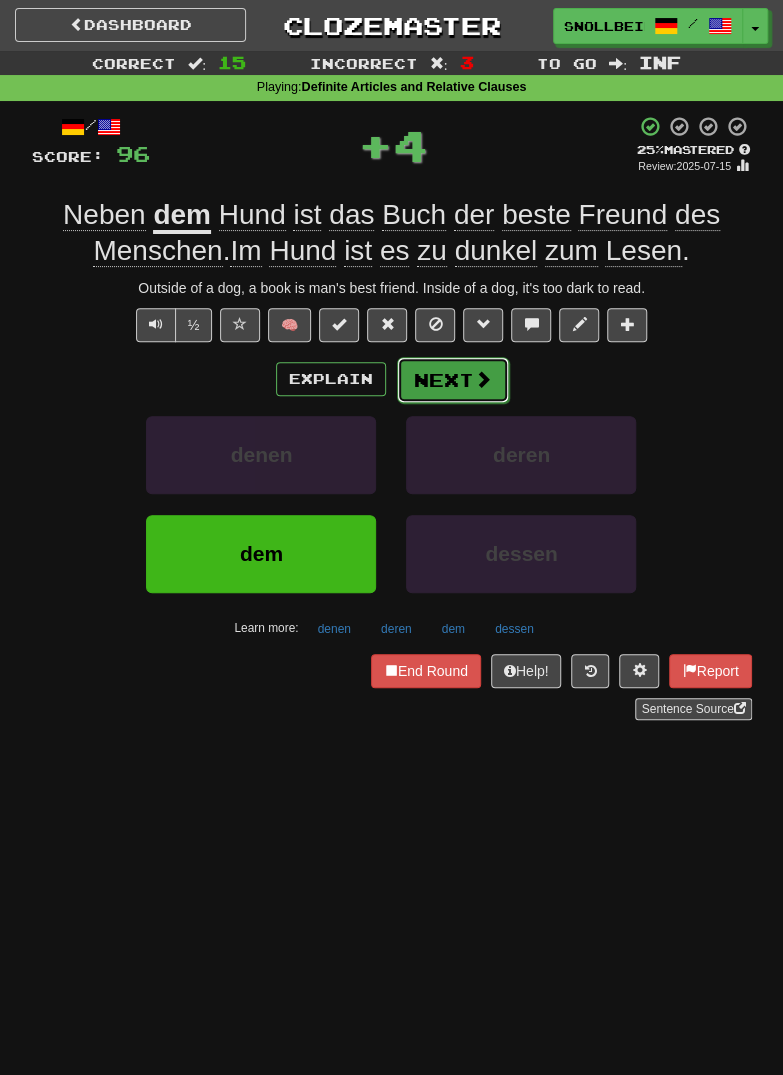 click on "Next" at bounding box center [453, 380] 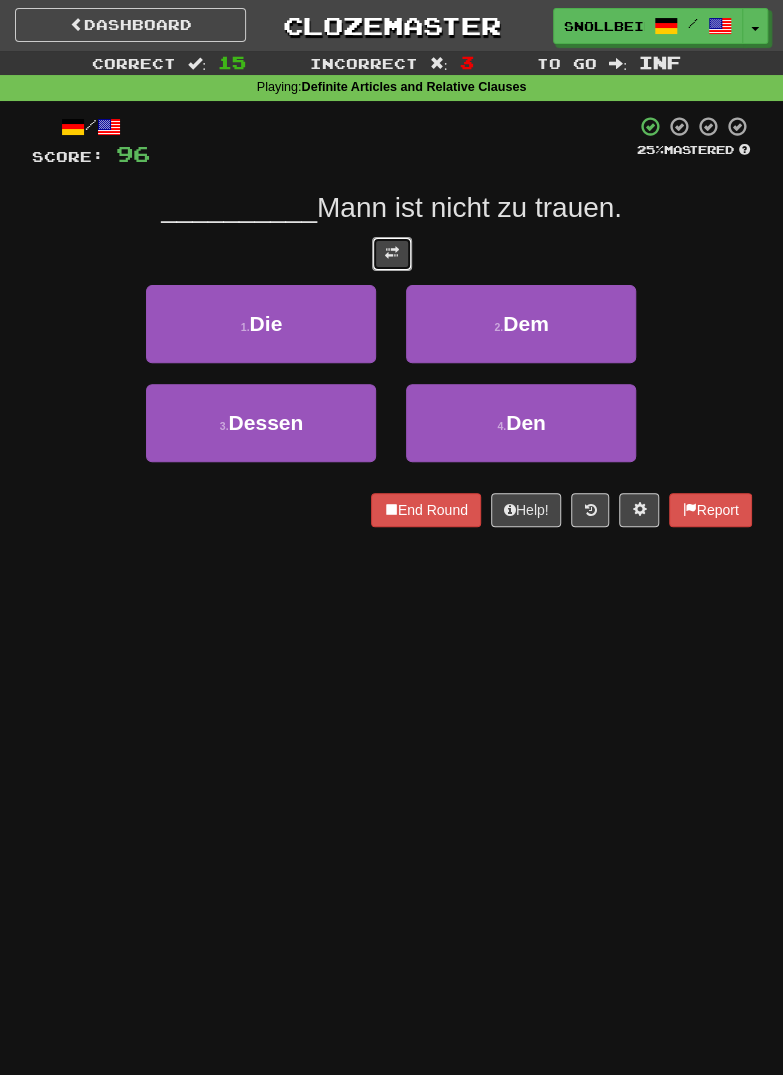 click at bounding box center (392, 254) 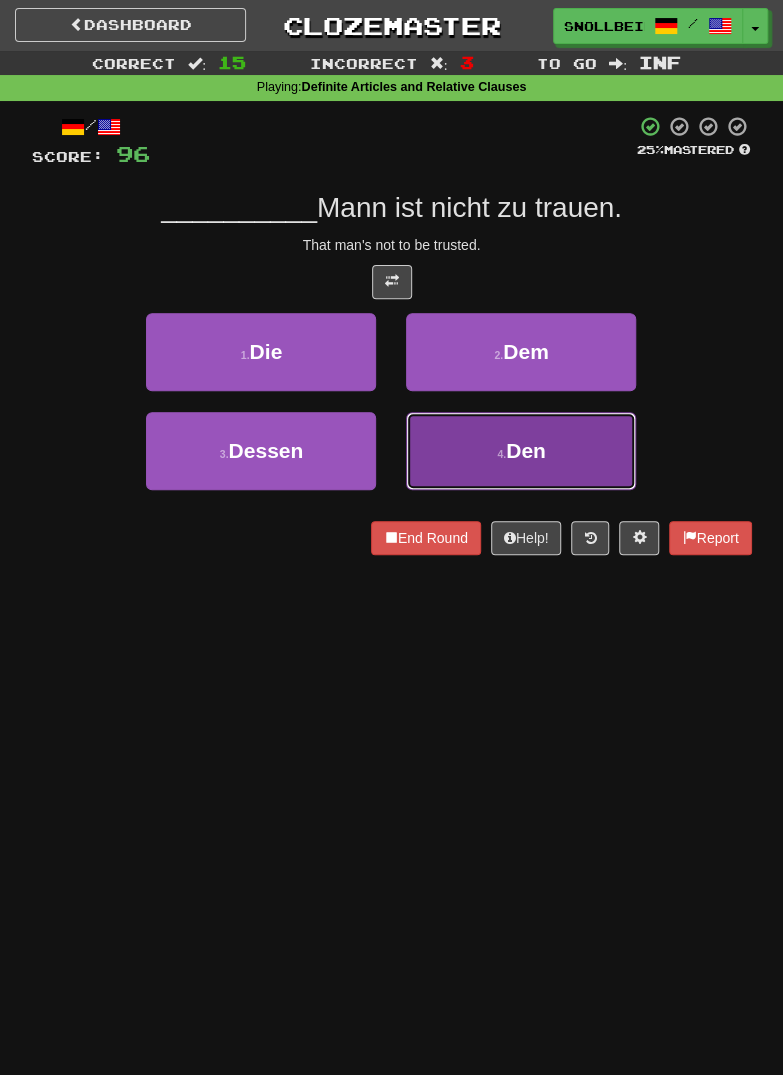 click on "Den" at bounding box center (526, 450) 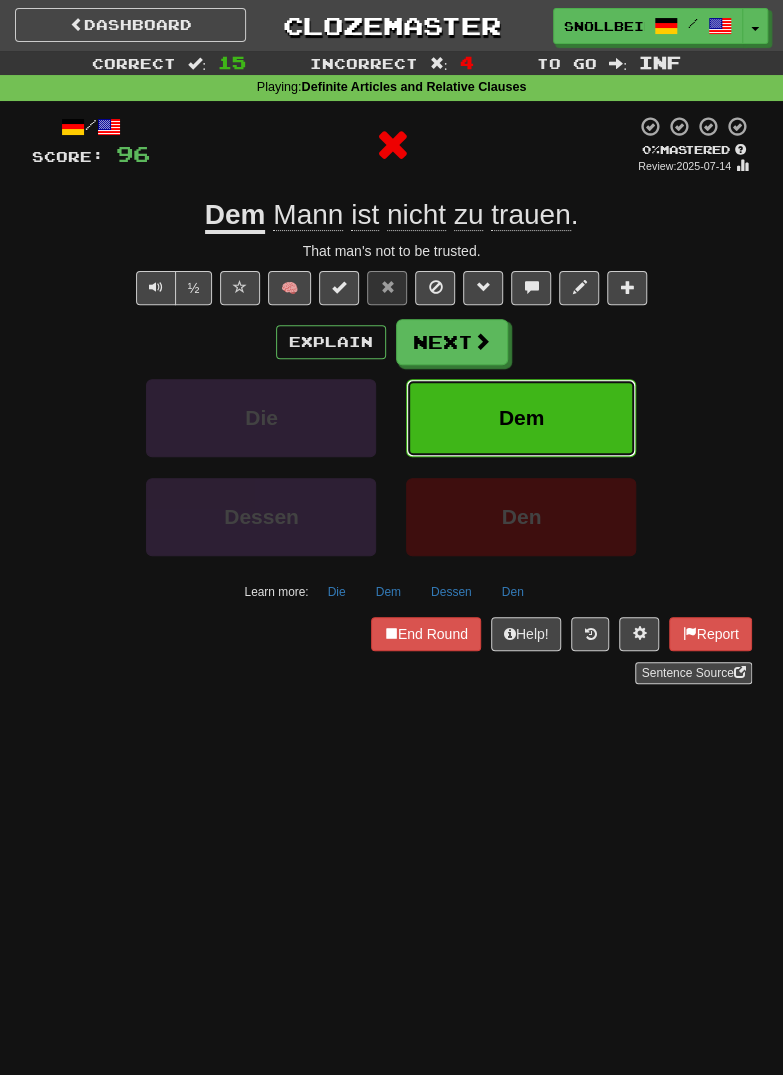 click on "Dem" at bounding box center (522, 417) 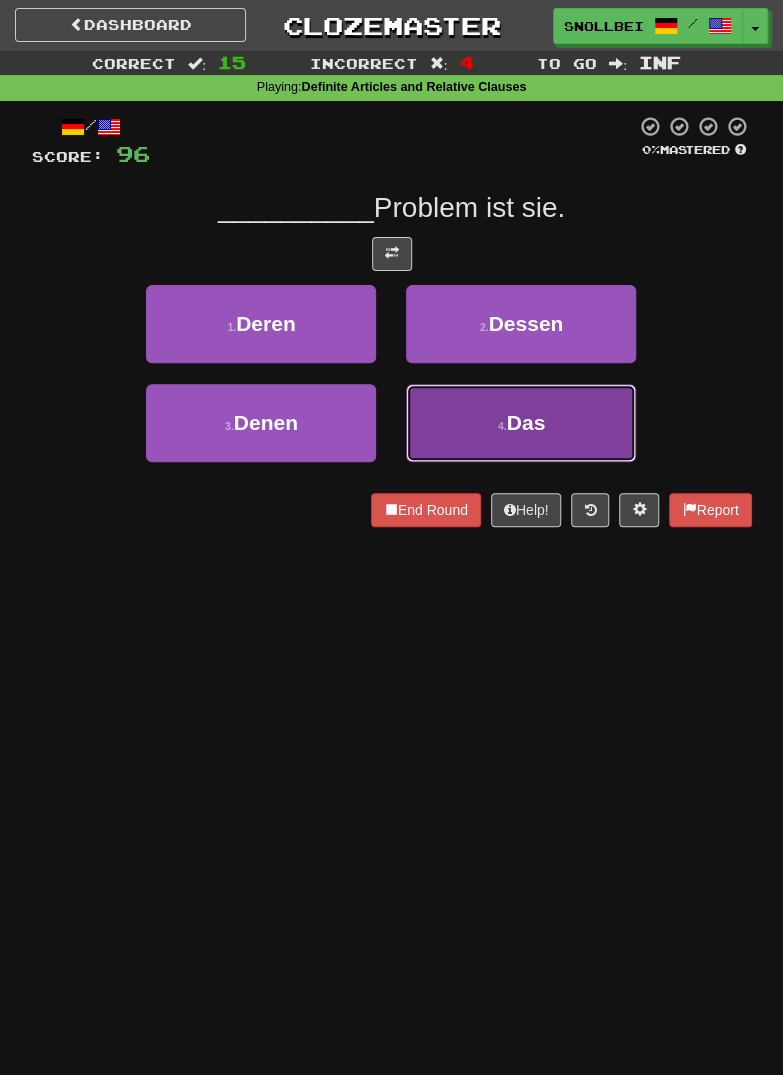 click on "4 .  Das" at bounding box center [521, 423] 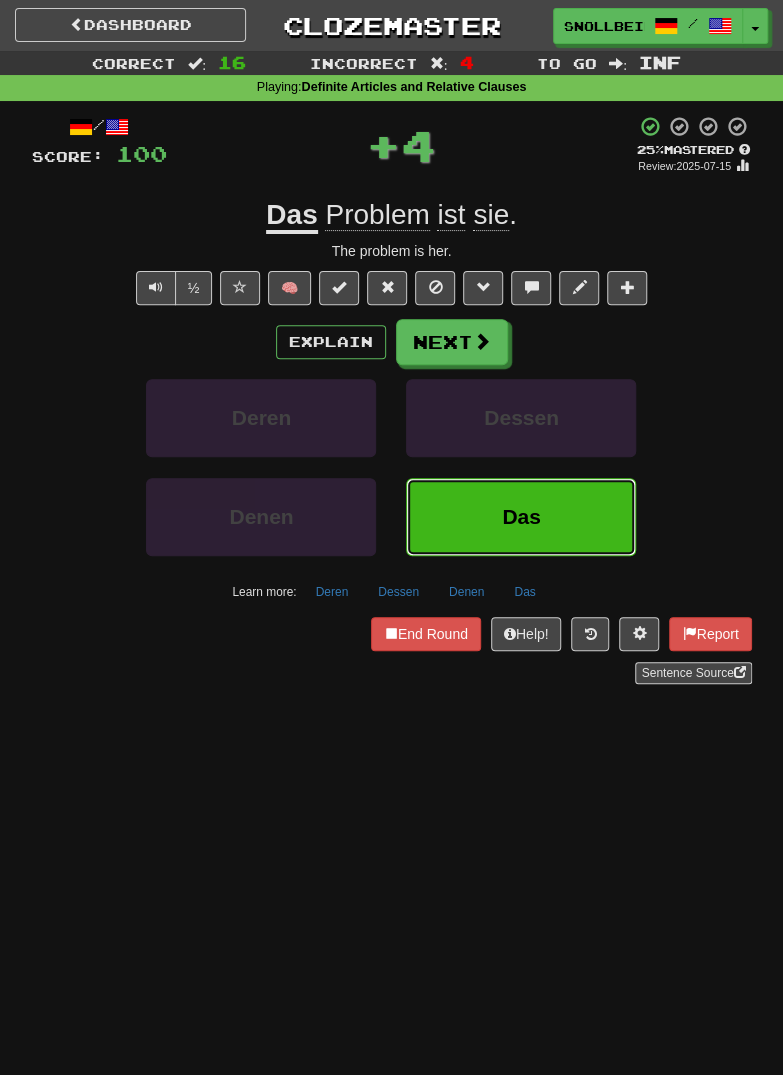 click on "Das" at bounding box center (521, 517) 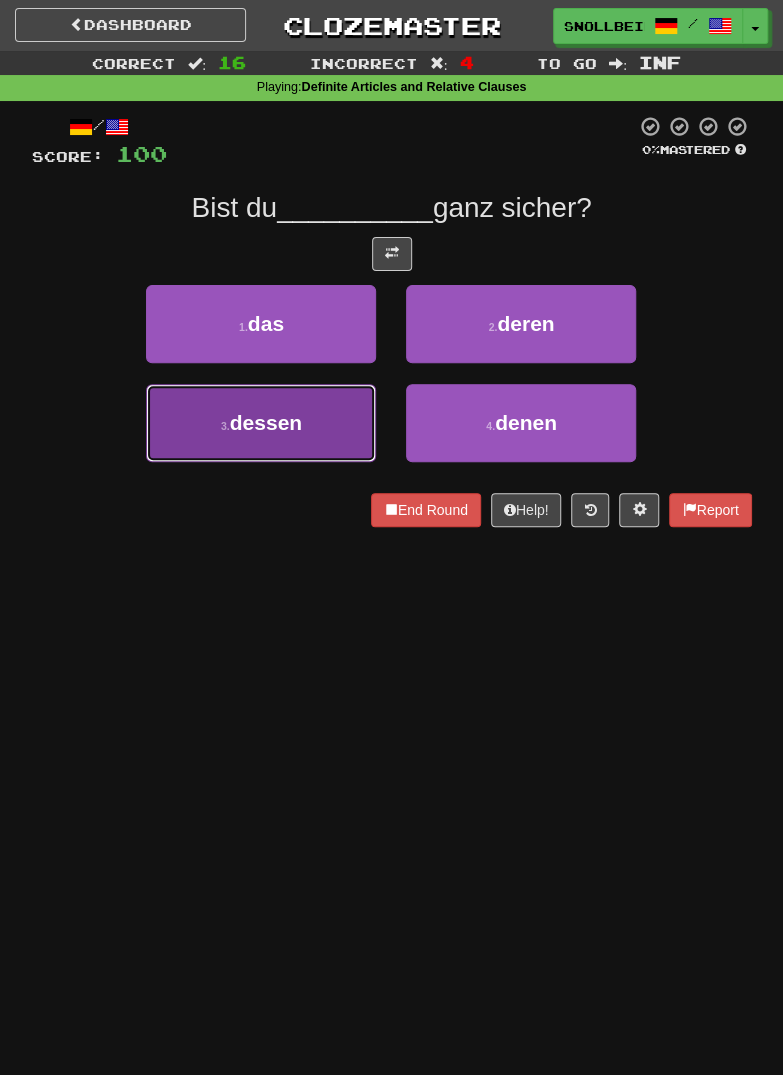 click on "3 .  dessen" at bounding box center (261, 423) 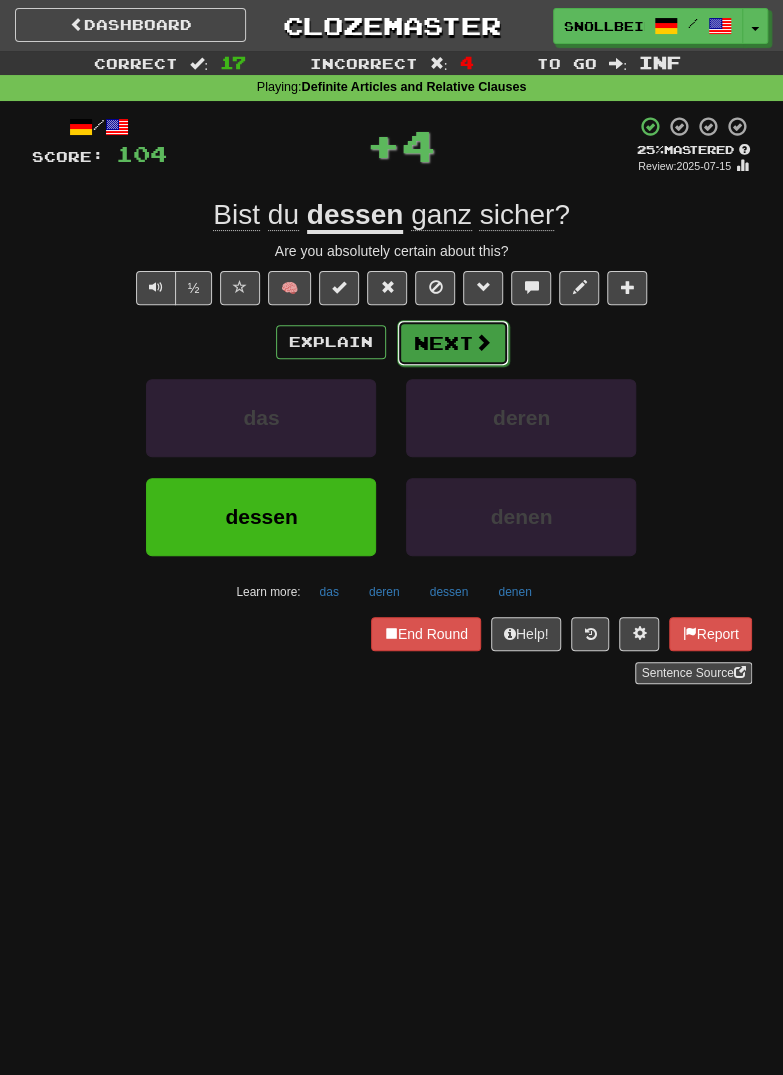 click on "Next" at bounding box center (453, 343) 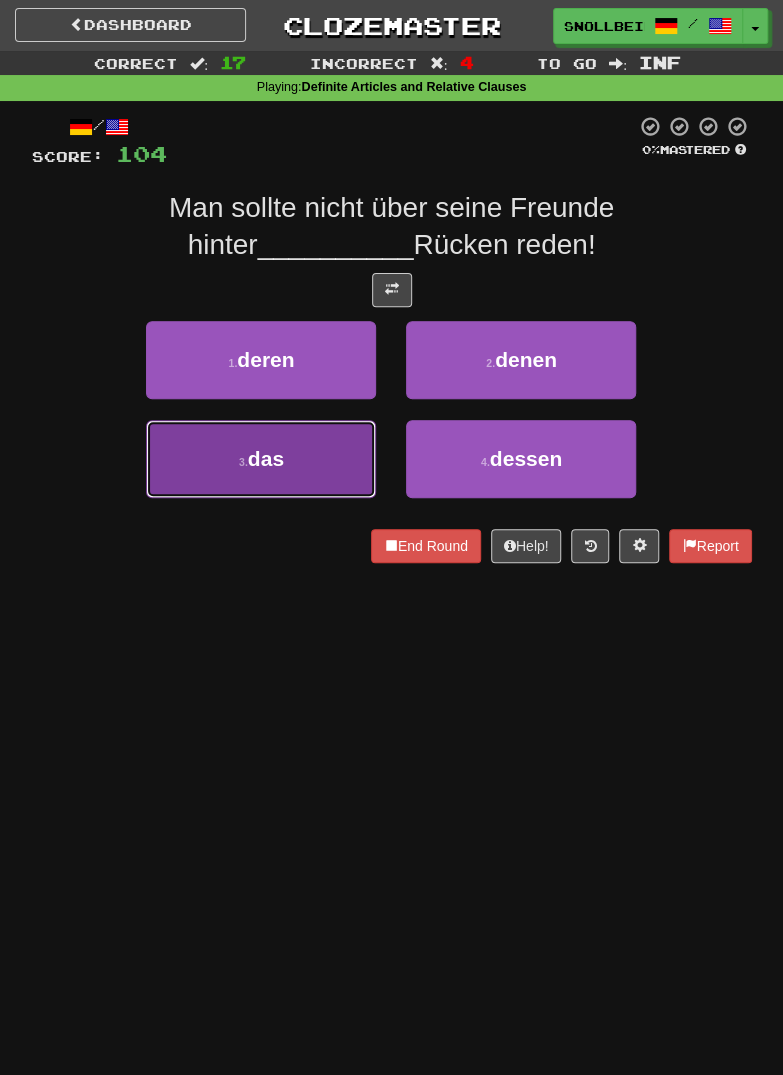 click on "3 .  das" at bounding box center [261, 459] 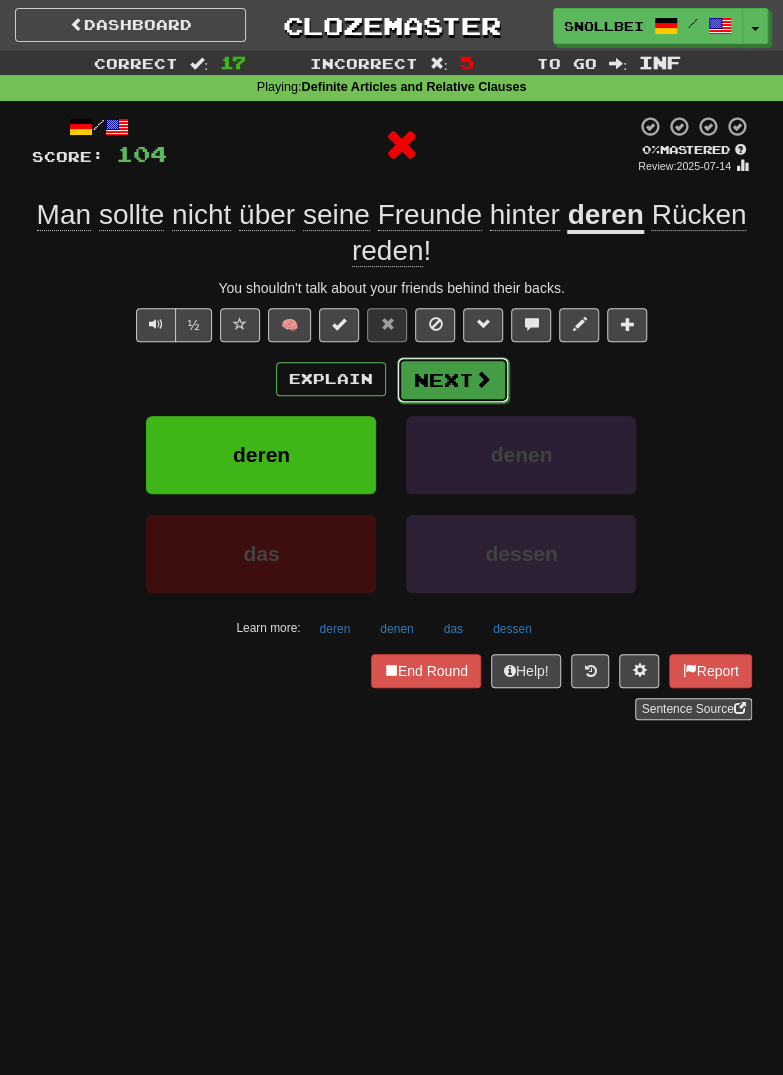 click at bounding box center [483, 379] 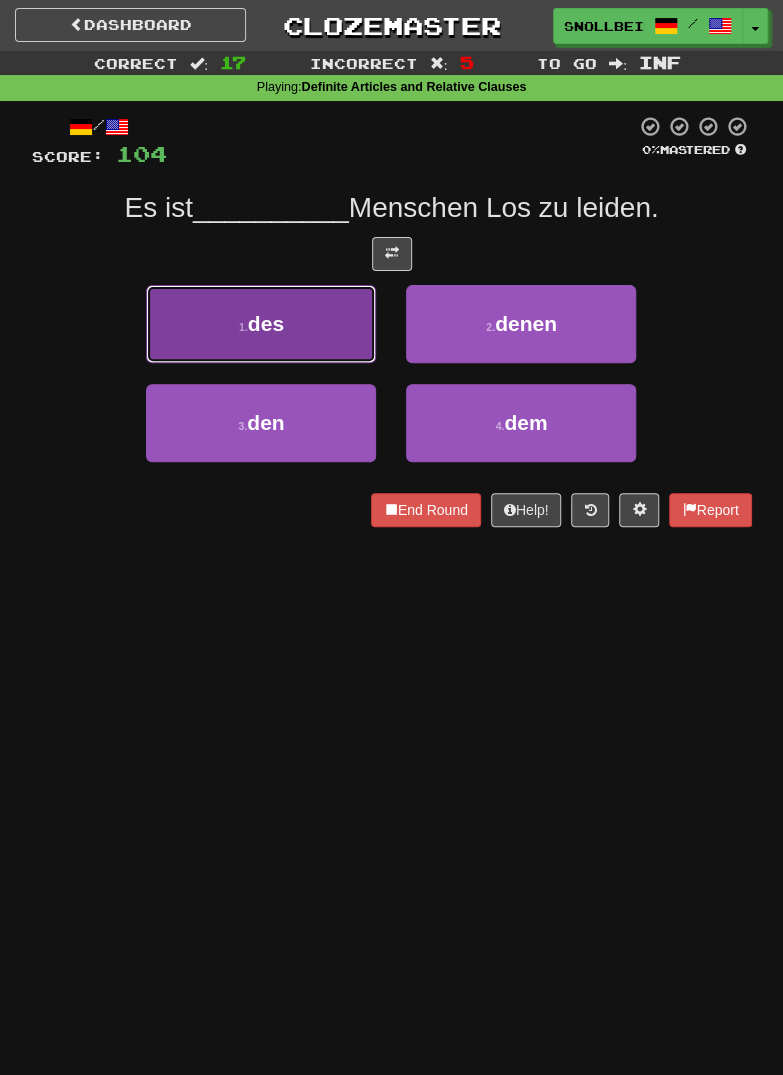 click on "1 .  des" at bounding box center [261, 324] 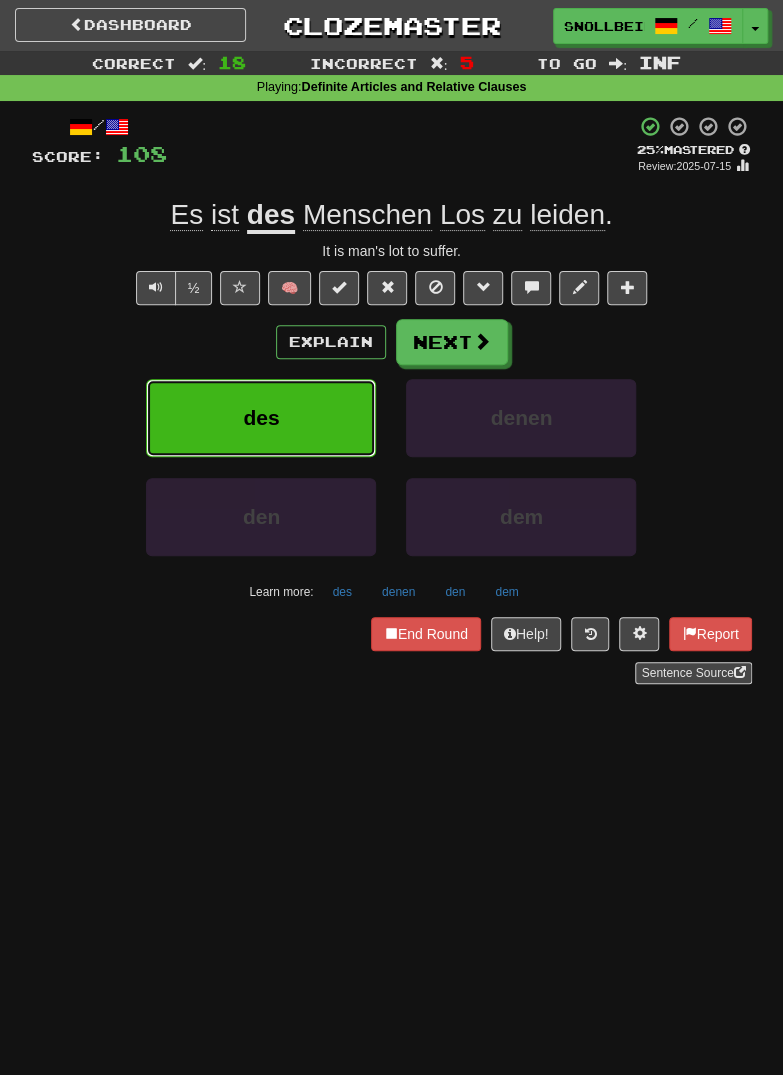 click on "des" at bounding box center [261, 418] 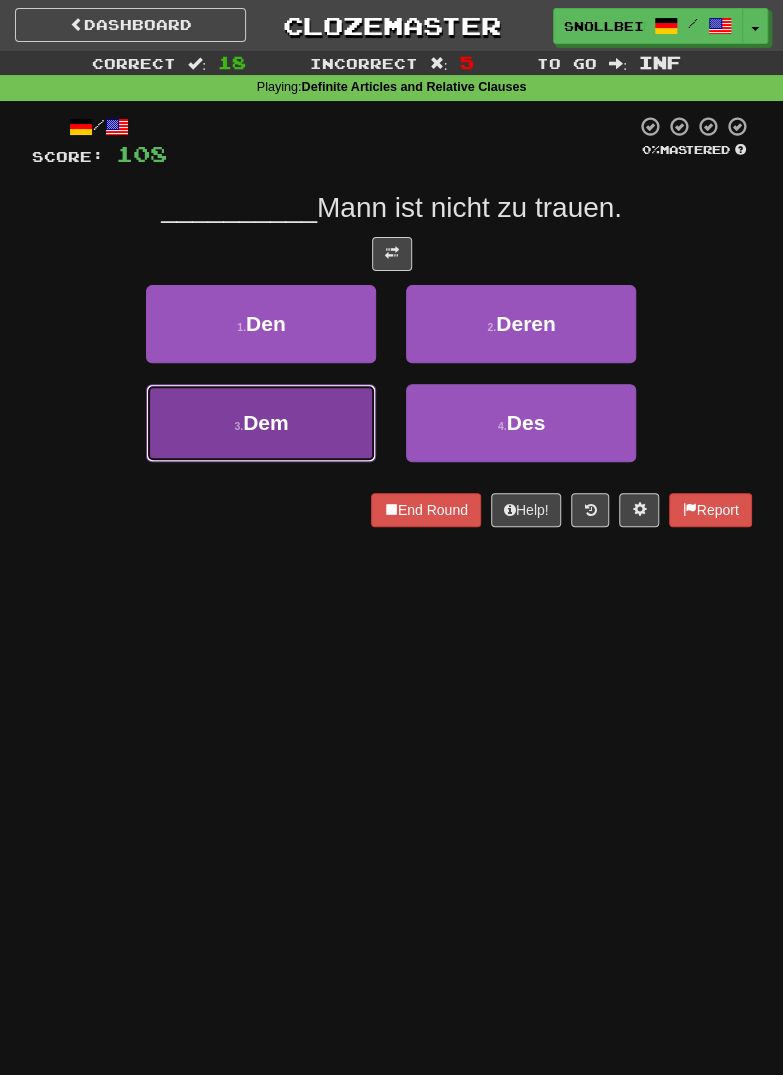 click on "[NUMBER] . Dem" at bounding box center [261, 423] 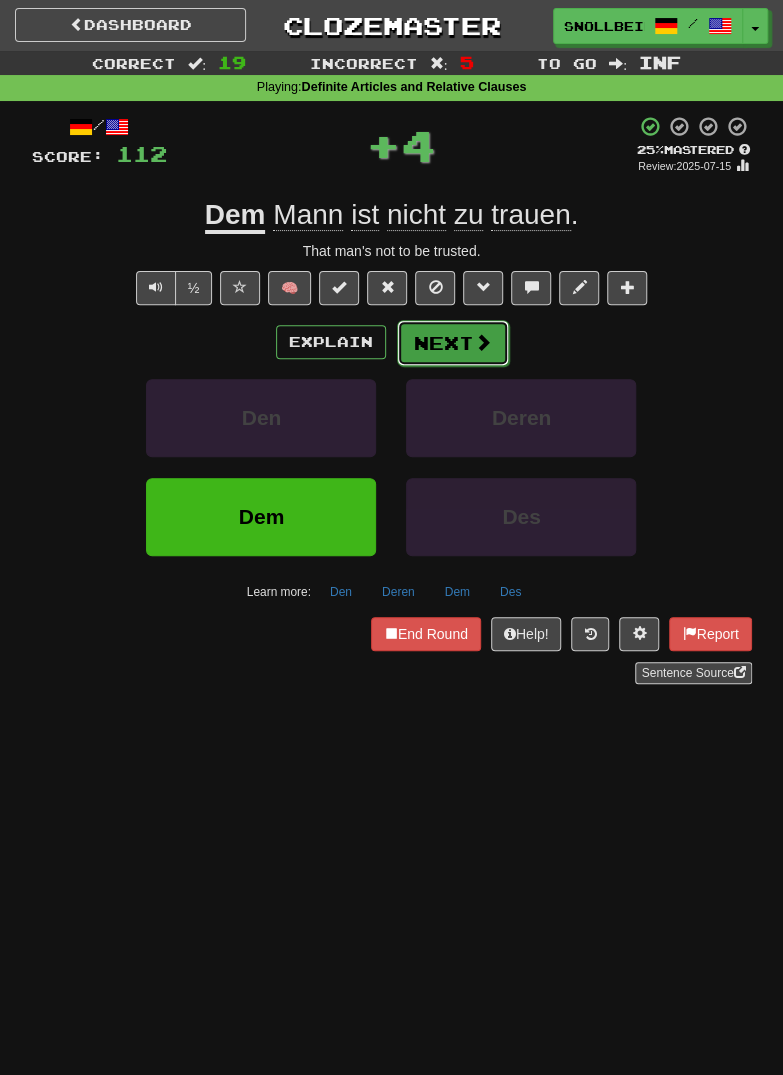 click on "Next" at bounding box center (453, 343) 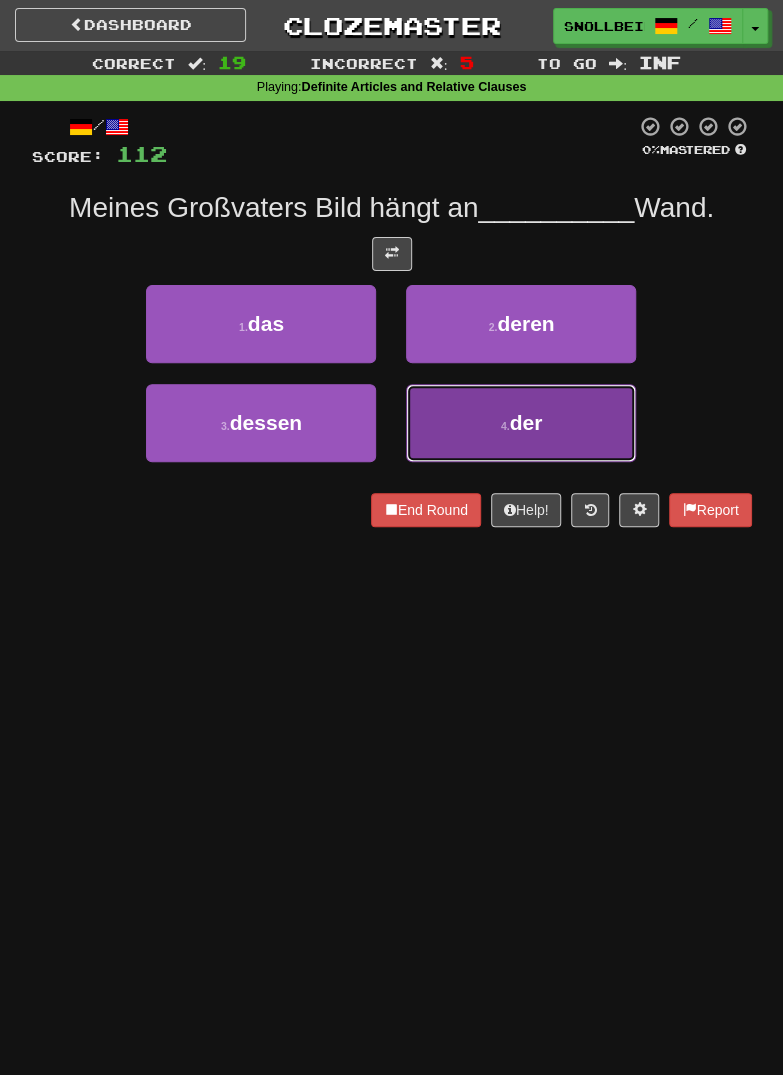 click on "der" at bounding box center [526, 422] 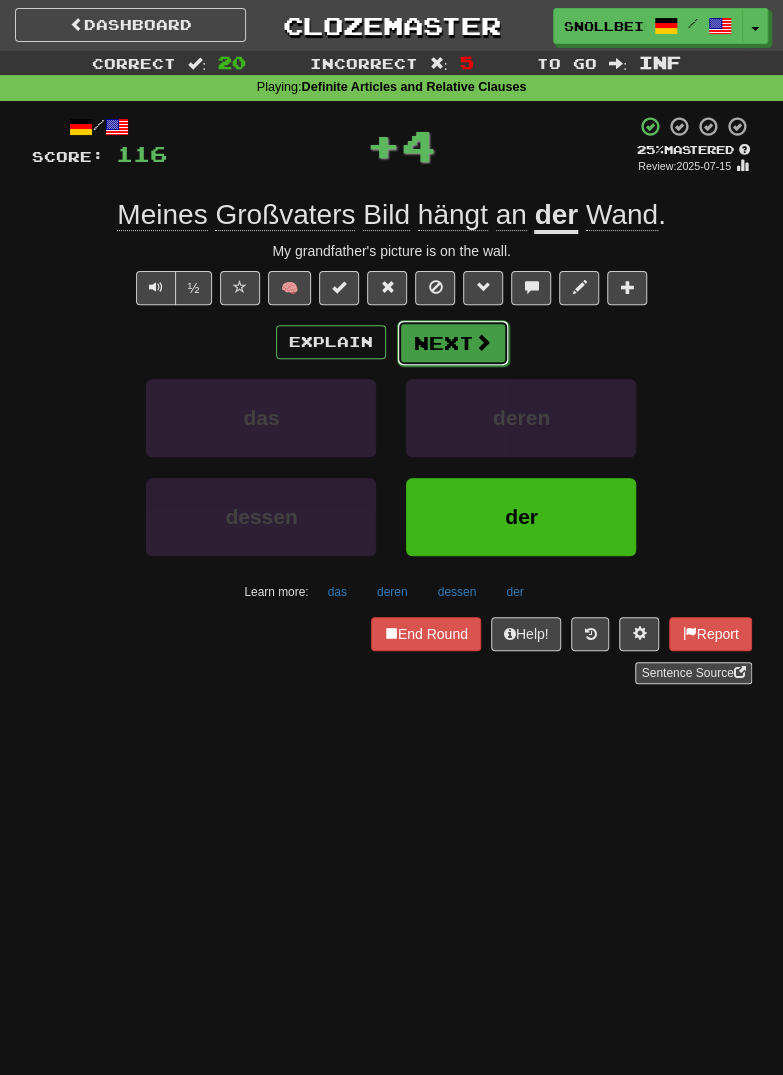 click on "Next" at bounding box center (453, 343) 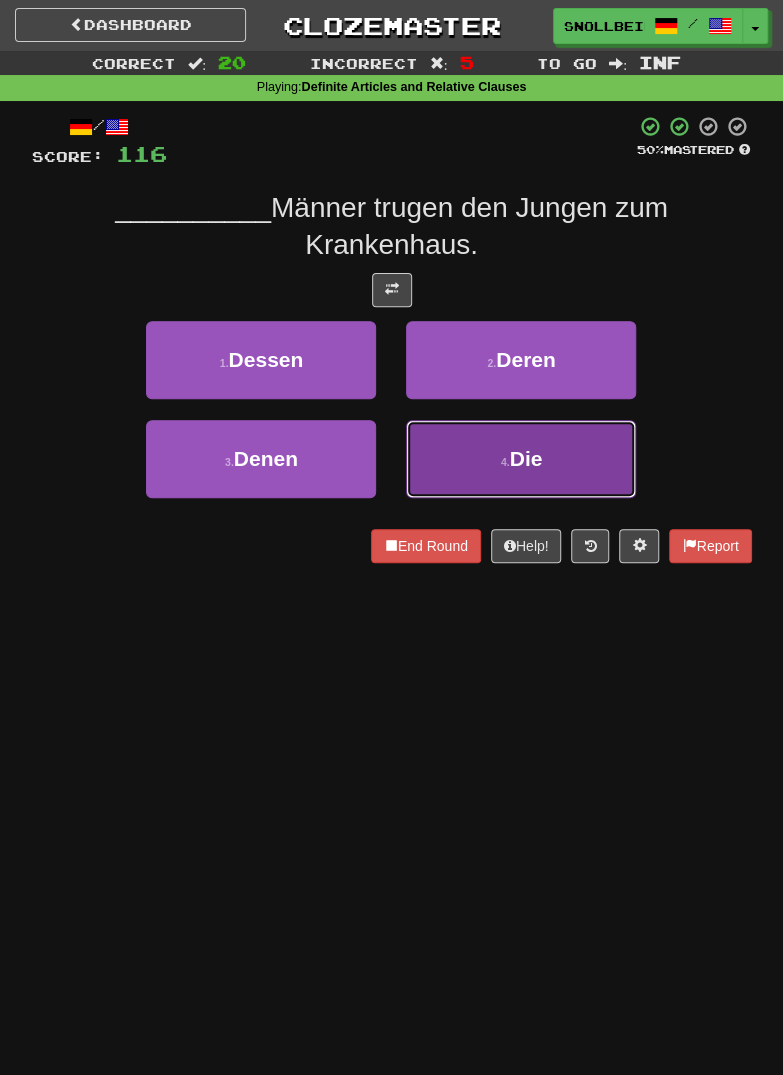 click on "4 .  Die" at bounding box center (521, 459) 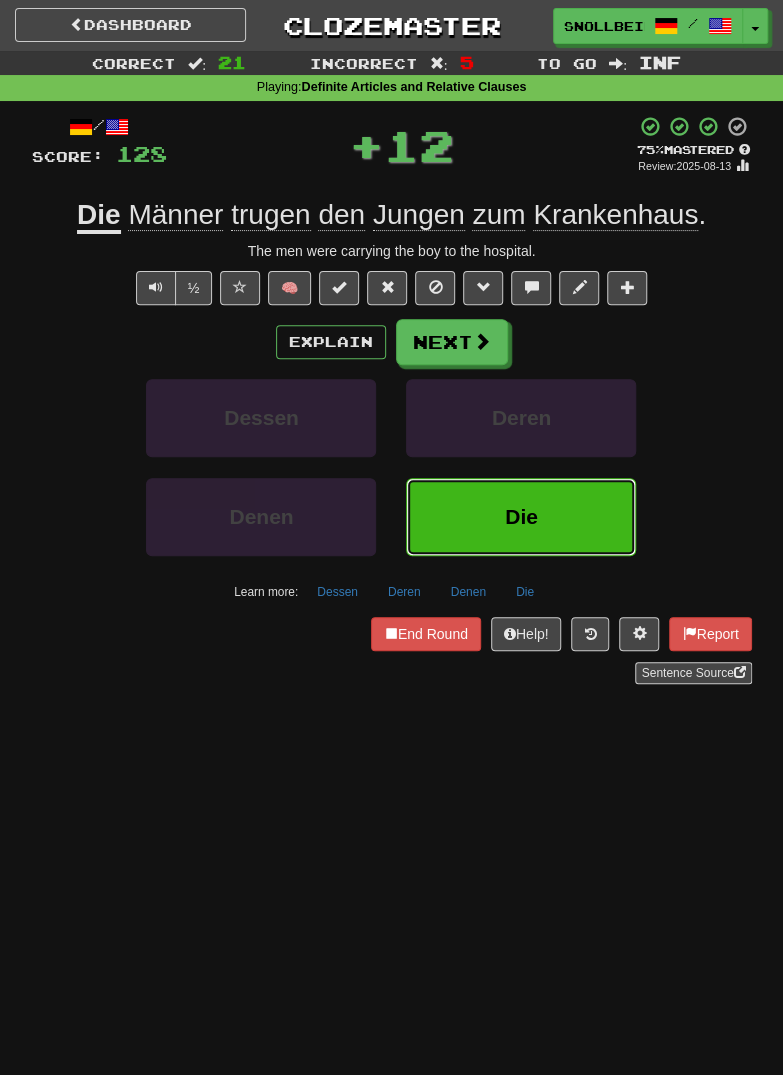 click on "Die" at bounding box center [521, 517] 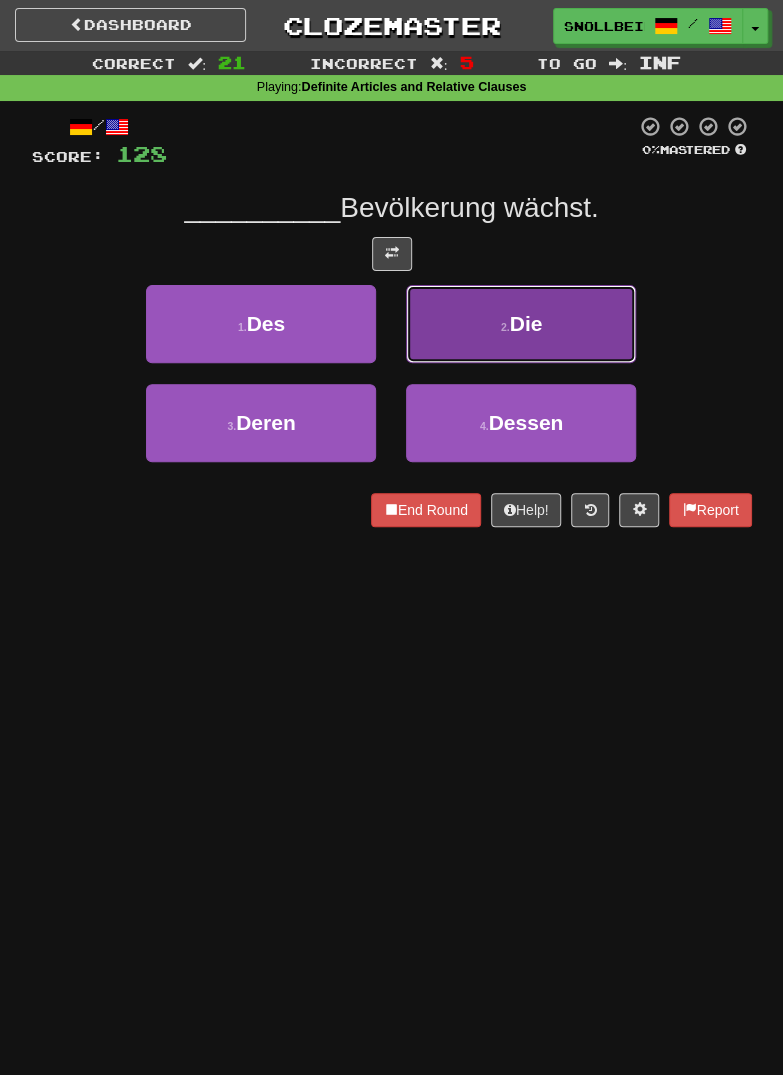 click on "2 .  Die" at bounding box center (521, 324) 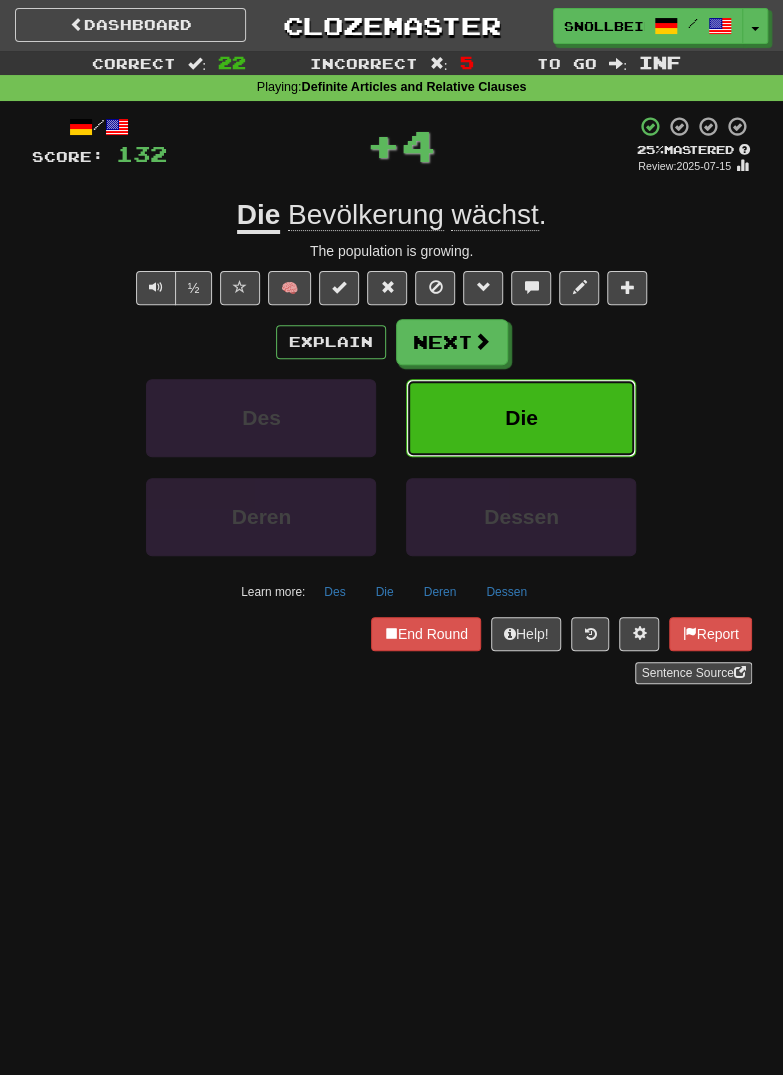 click on "Die" at bounding box center [521, 418] 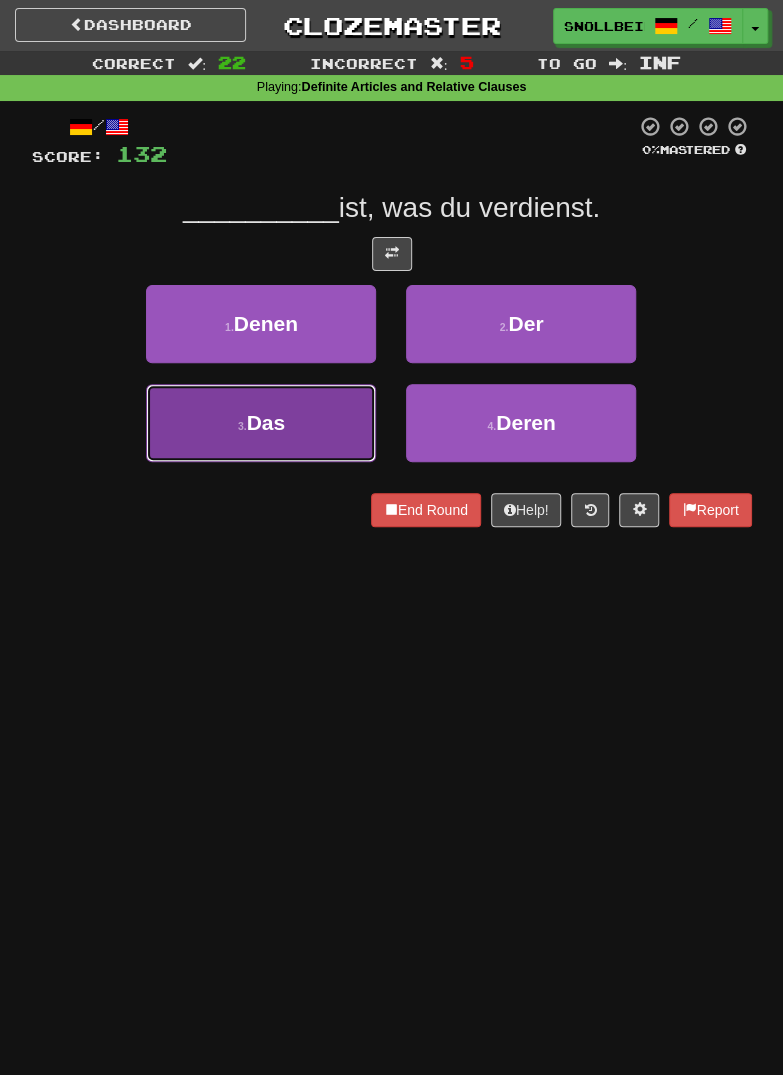 click on "3 .  Das" at bounding box center (261, 423) 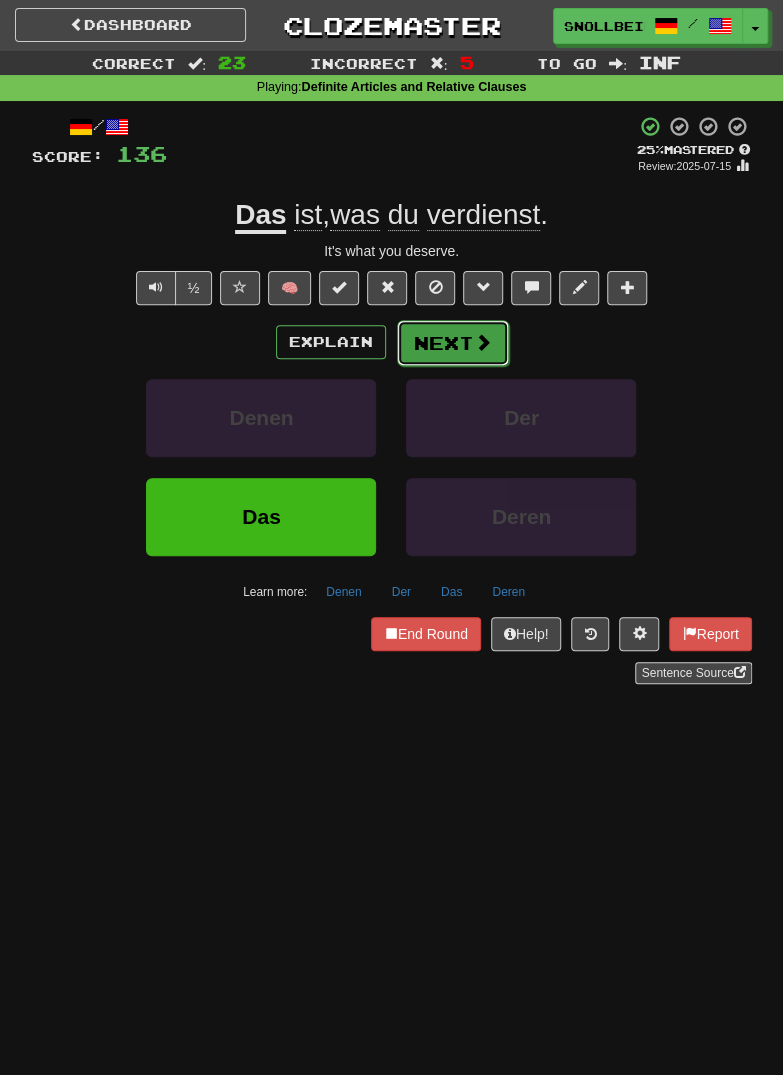 click on "Next" at bounding box center (453, 343) 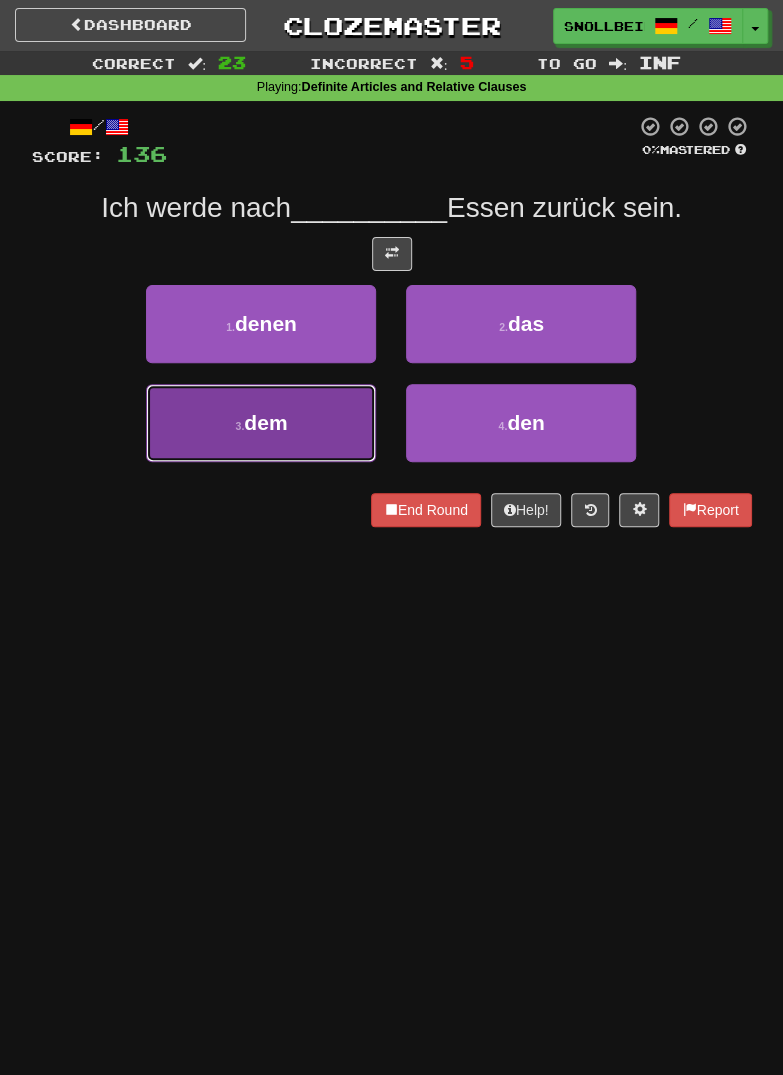click on "3 .  dem" at bounding box center (261, 423) 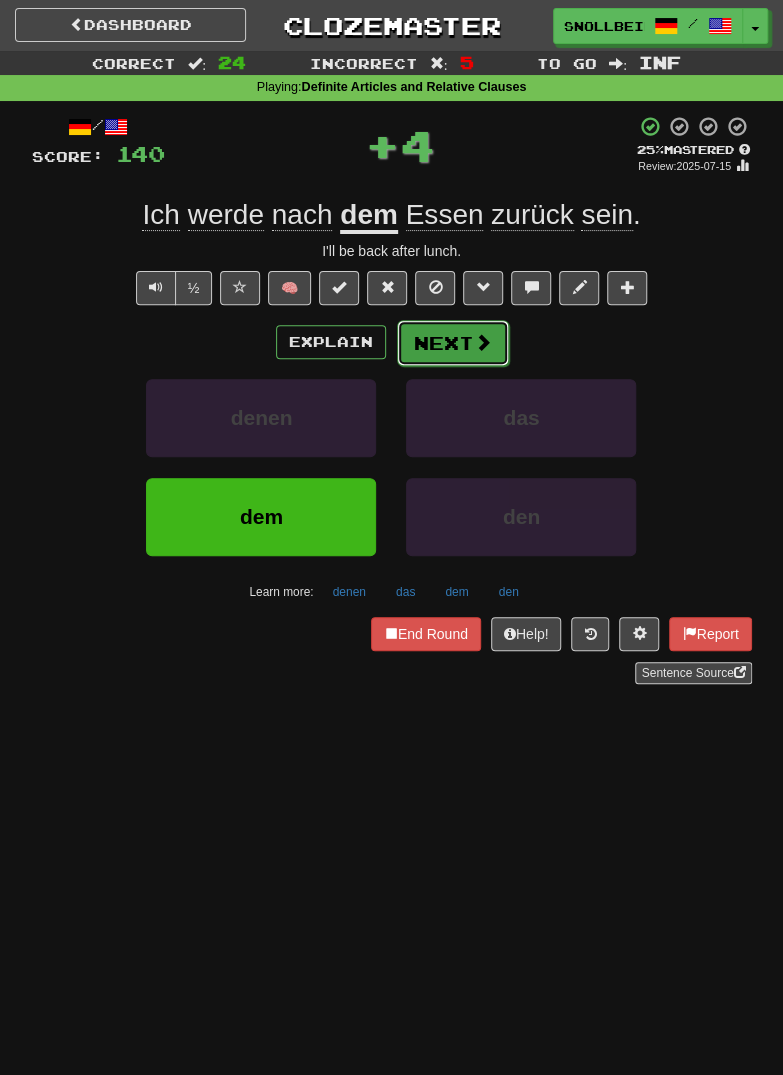 click on "Next" at bounding box center [453, 343] 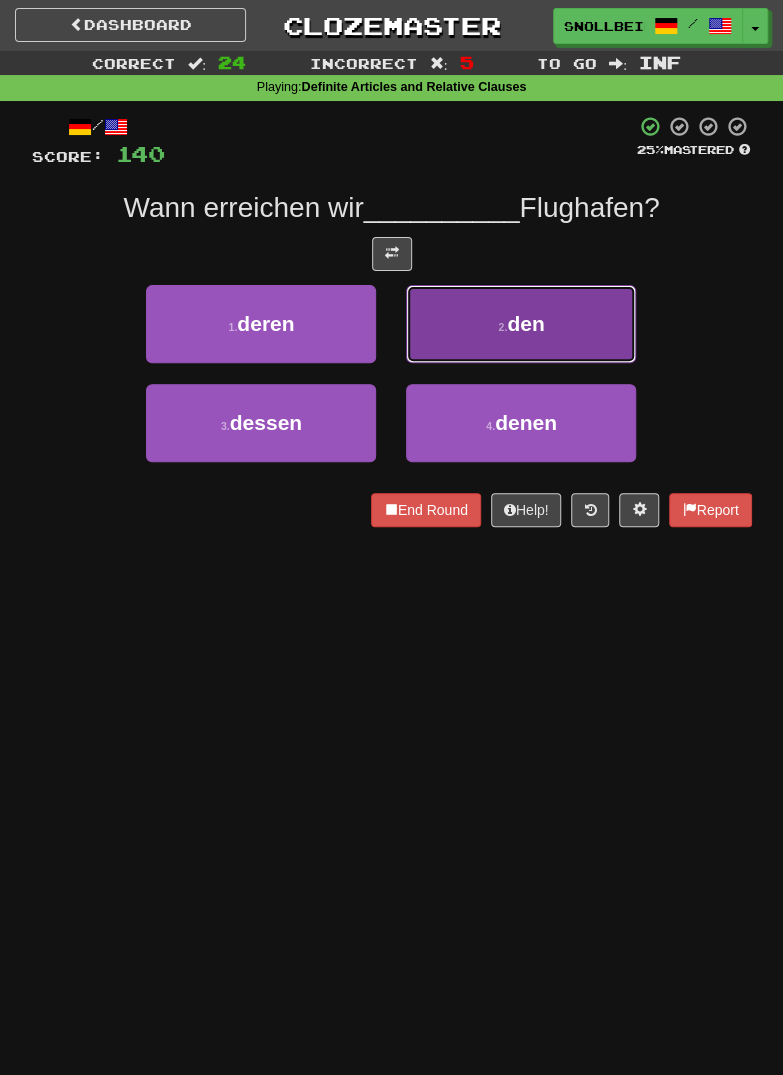 click on "2 .  den" at bounding box center [521, 324] 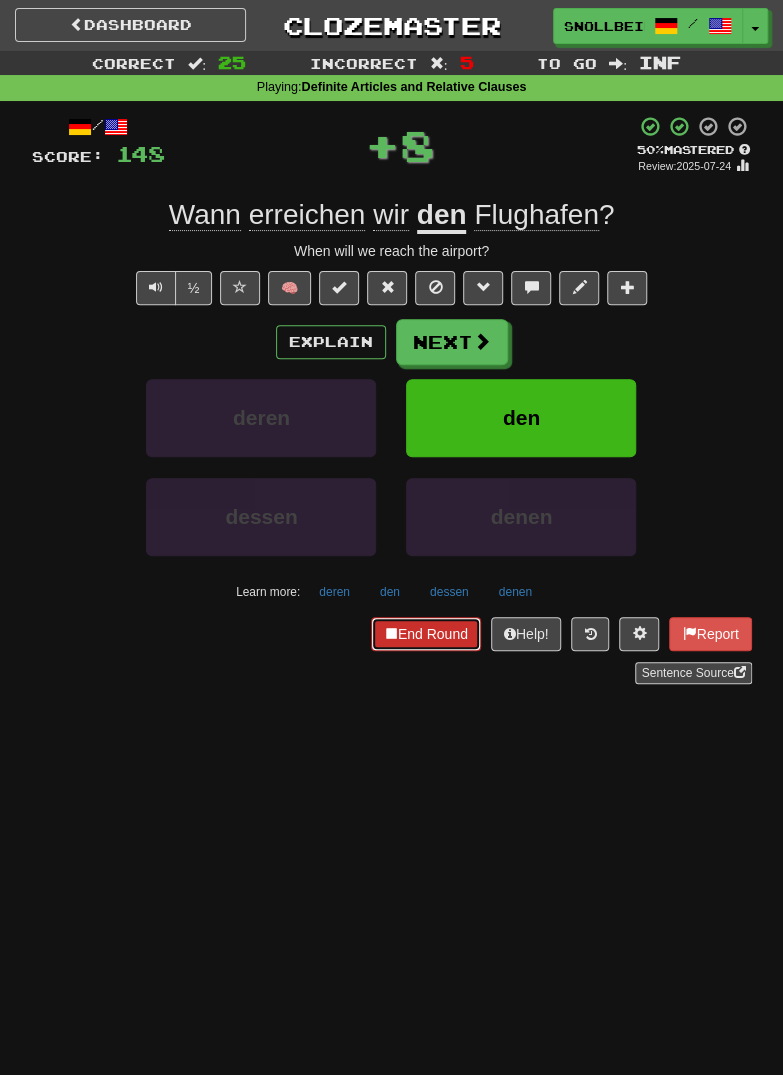 click on "End Round" at bounding box center [426, 634] 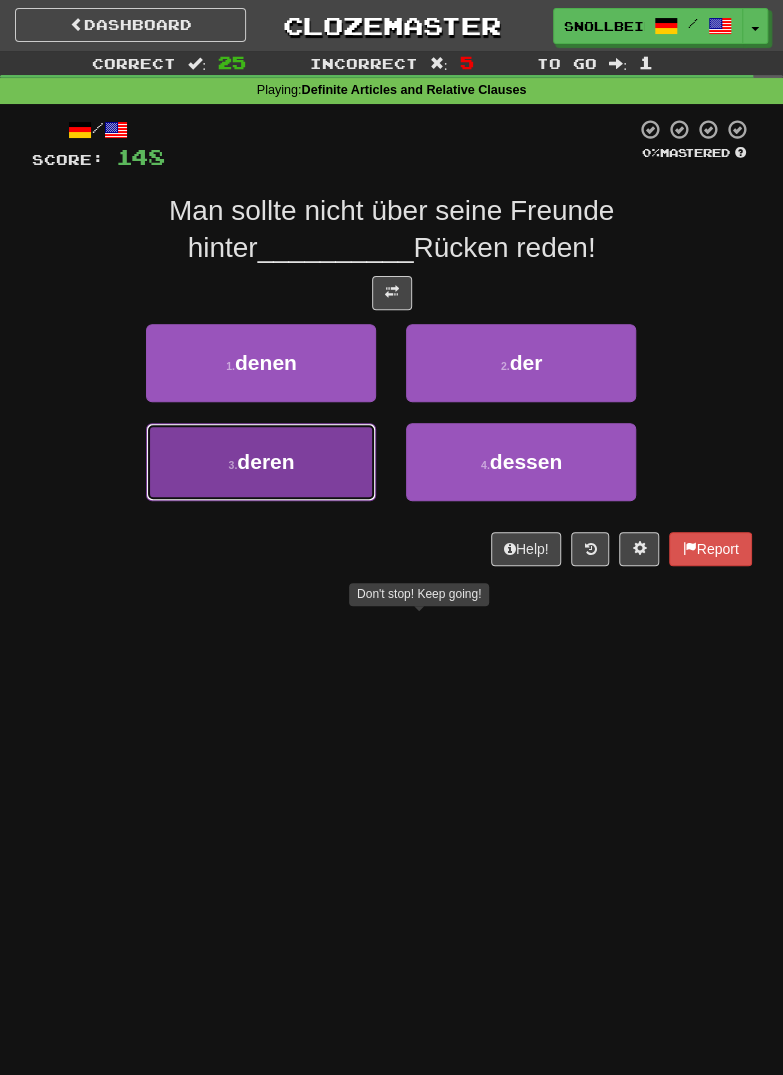 click on "3 .  deren" at bounding box center [261, 462] 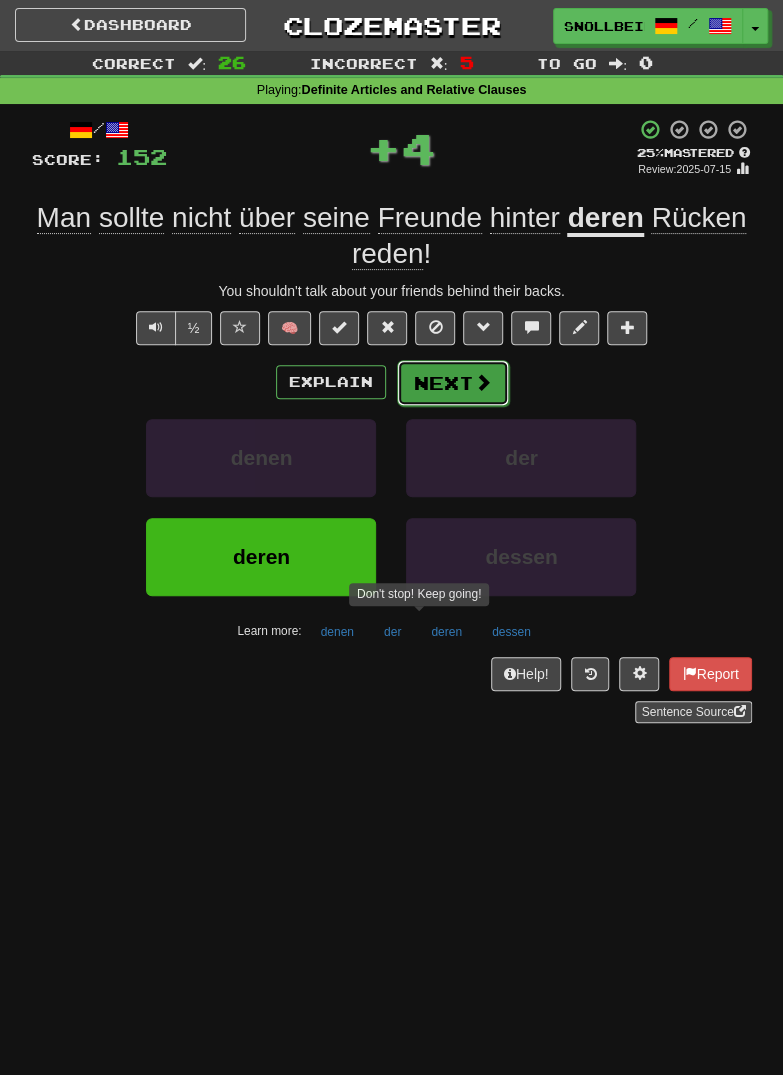 click on "Next" at bounding box center (453, 383) 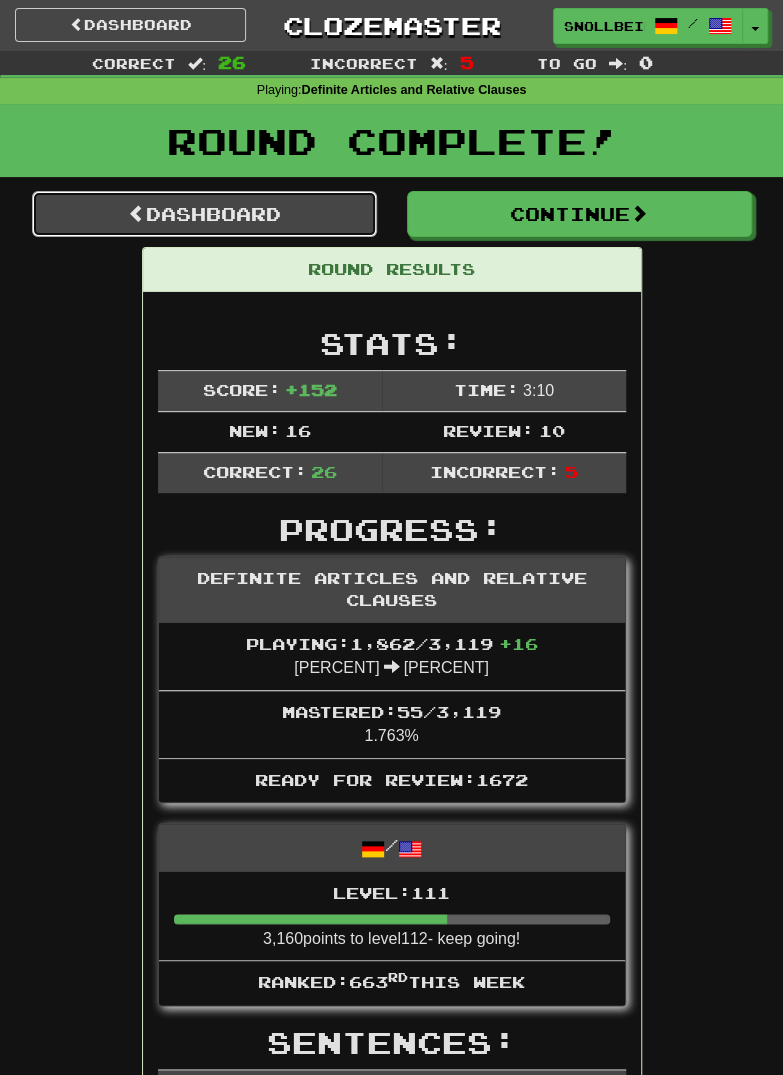 click on "Dashboard" at bounding box center [204, 214] 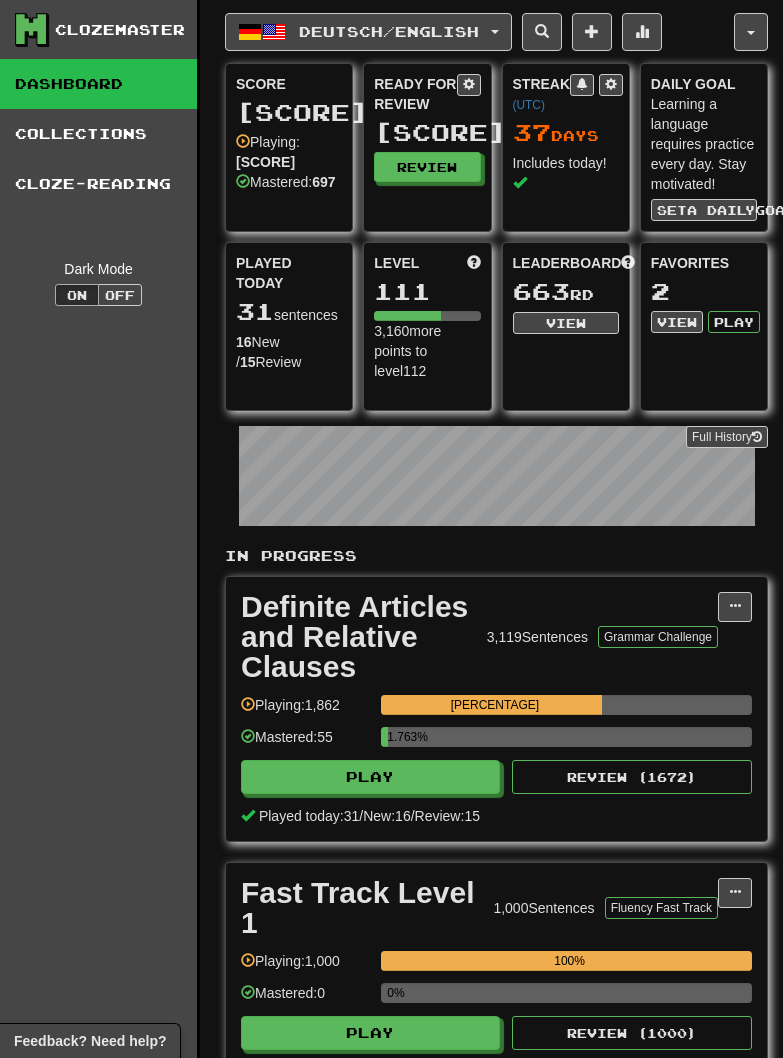 scroll, scrollTop: 0, scrollLeft: 0, axis: both 